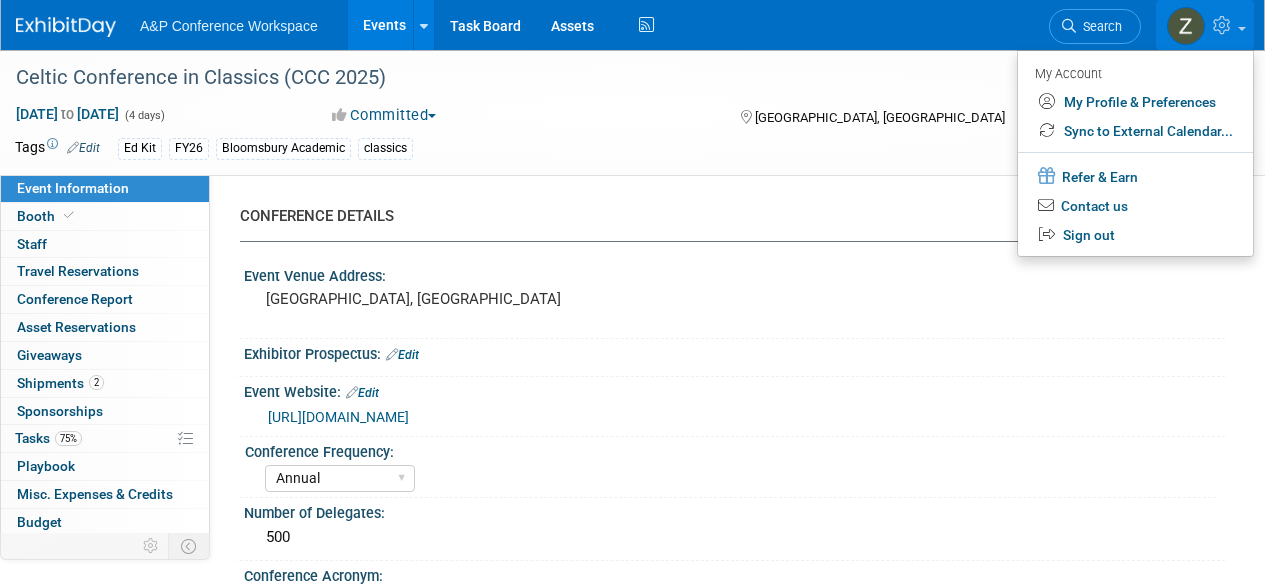 select on "Annual" 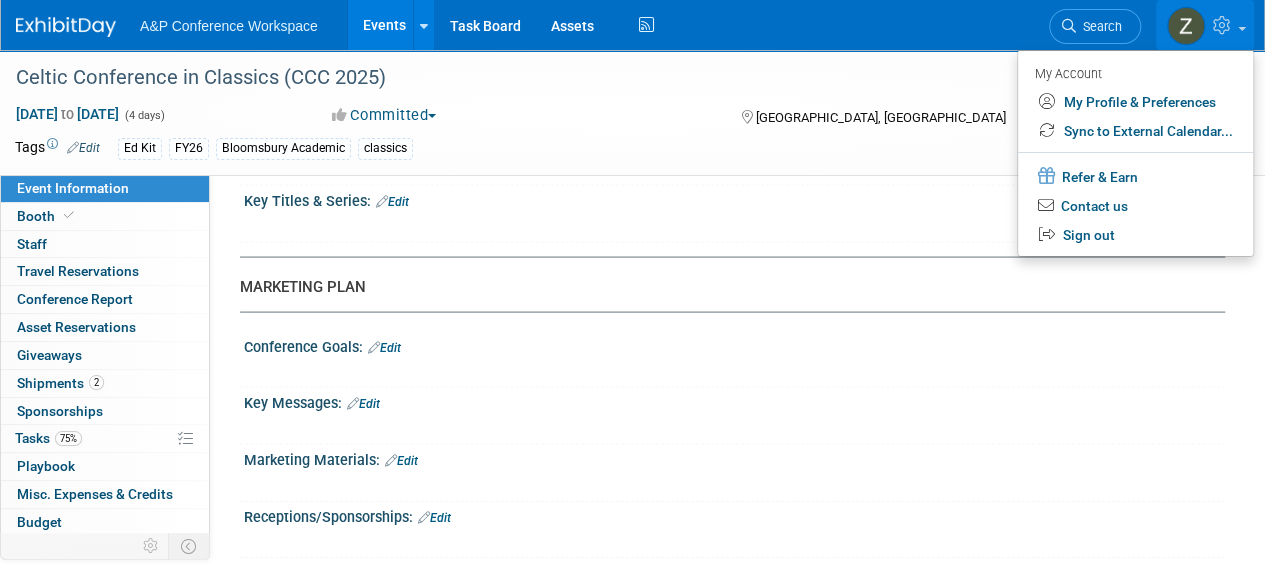 scroll, scrollTop: 0, scrollLeft: 0, axis: both 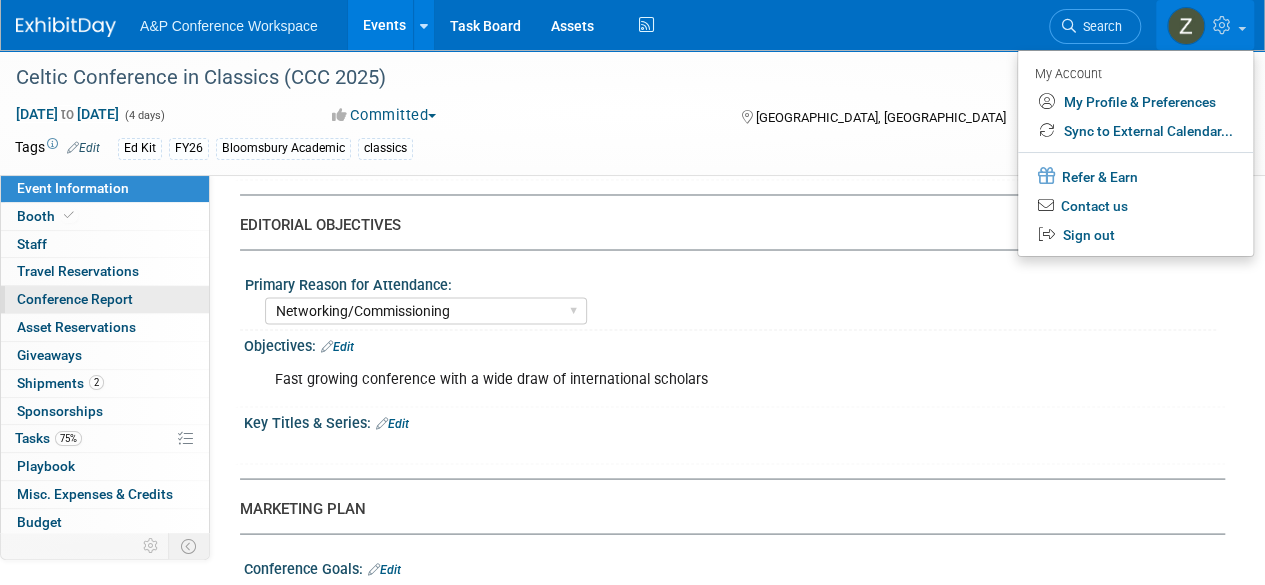 click on "Conference Report" at bounding box center (75, 299) 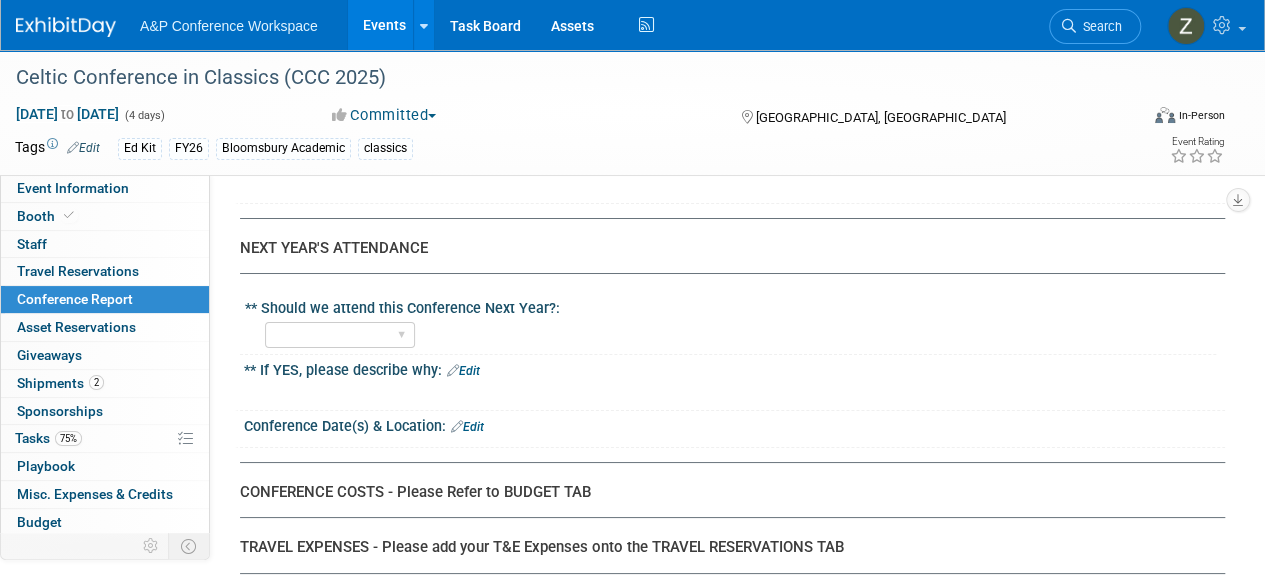scroll, scrollTop: 3581, scrollLeft: 0, axis: vertical 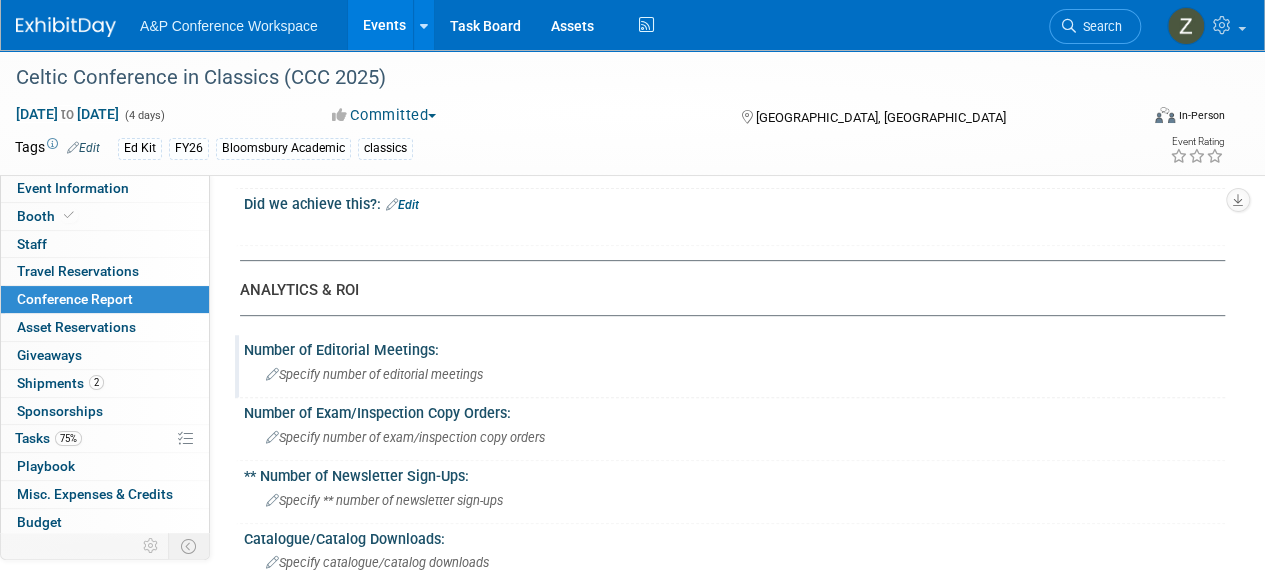 click on "Specify number of editorial meetings" at bounding box center (374, 374) 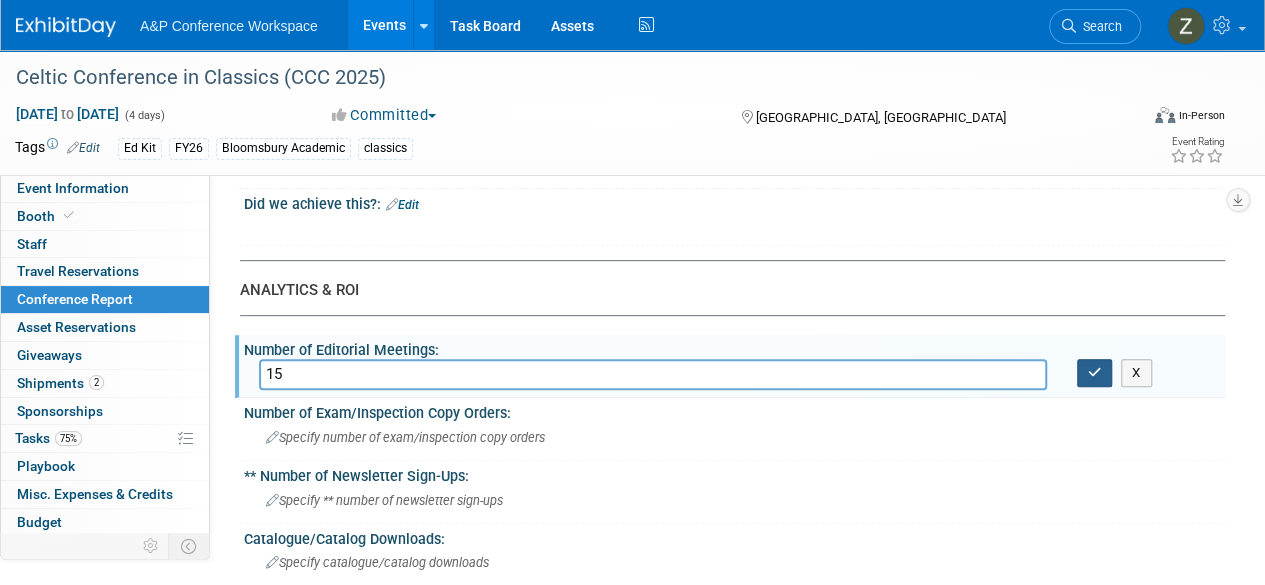 type on "15" 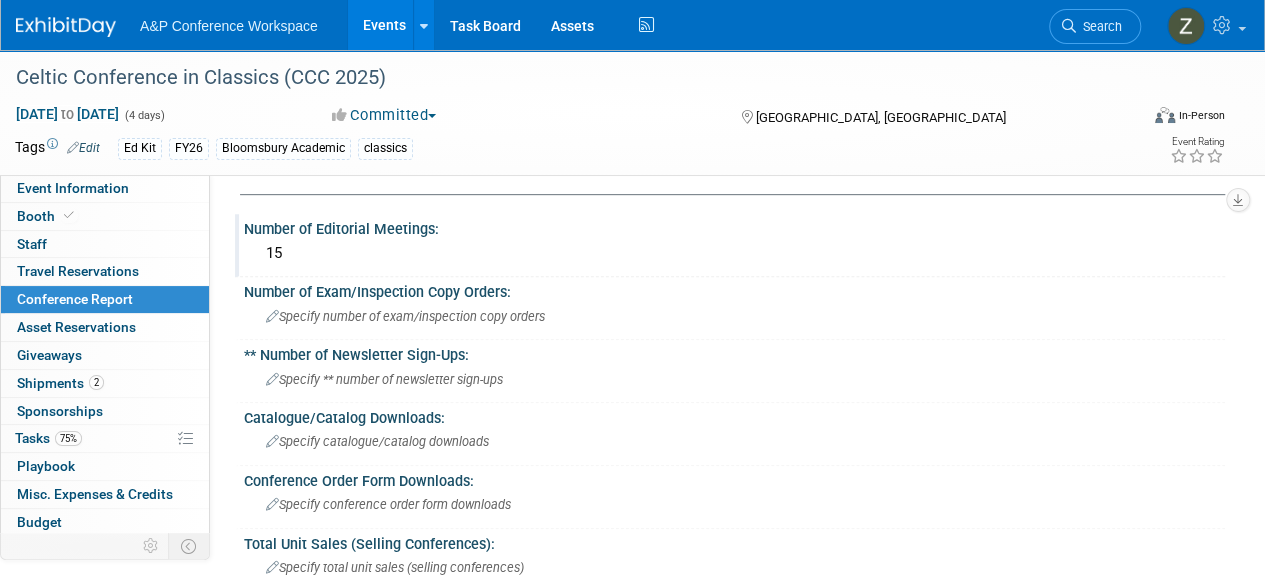 scroll, scrollTop: 432, scrollLeft: 0, axis: vertical 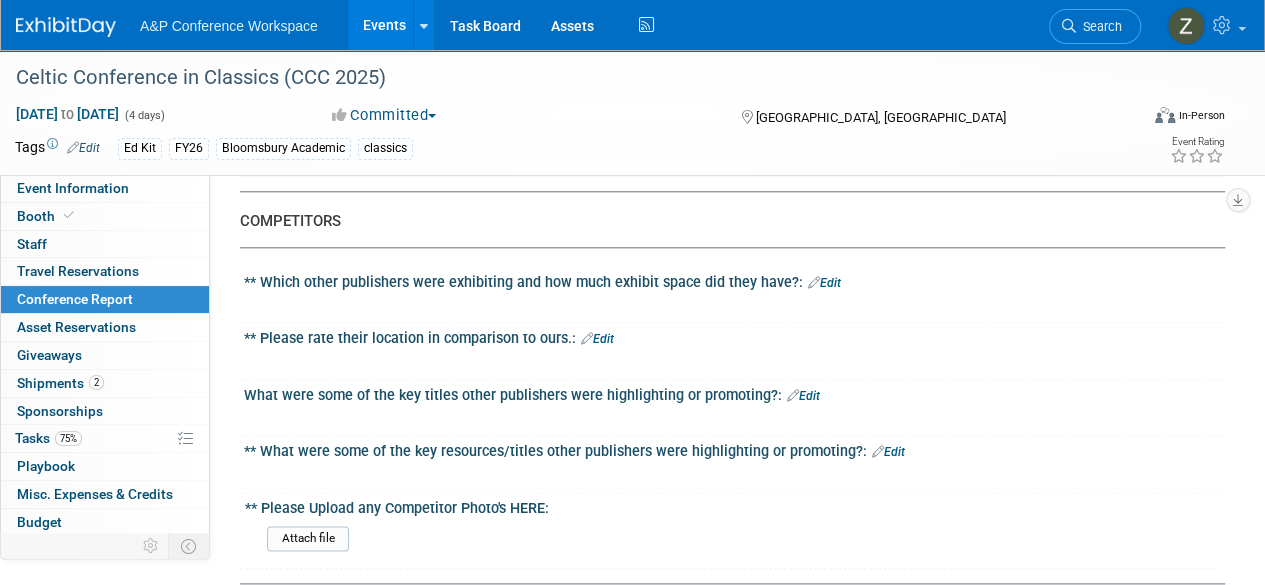 click on "Edit" at bounding box center [824, 283] 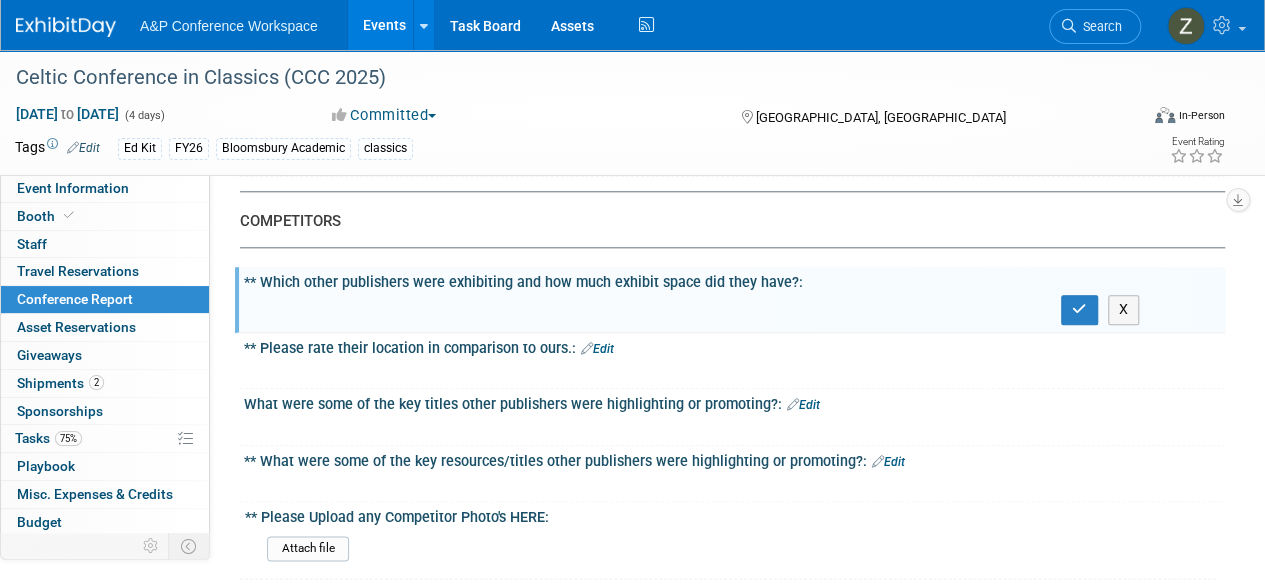 click at bounding box center (646, 305) 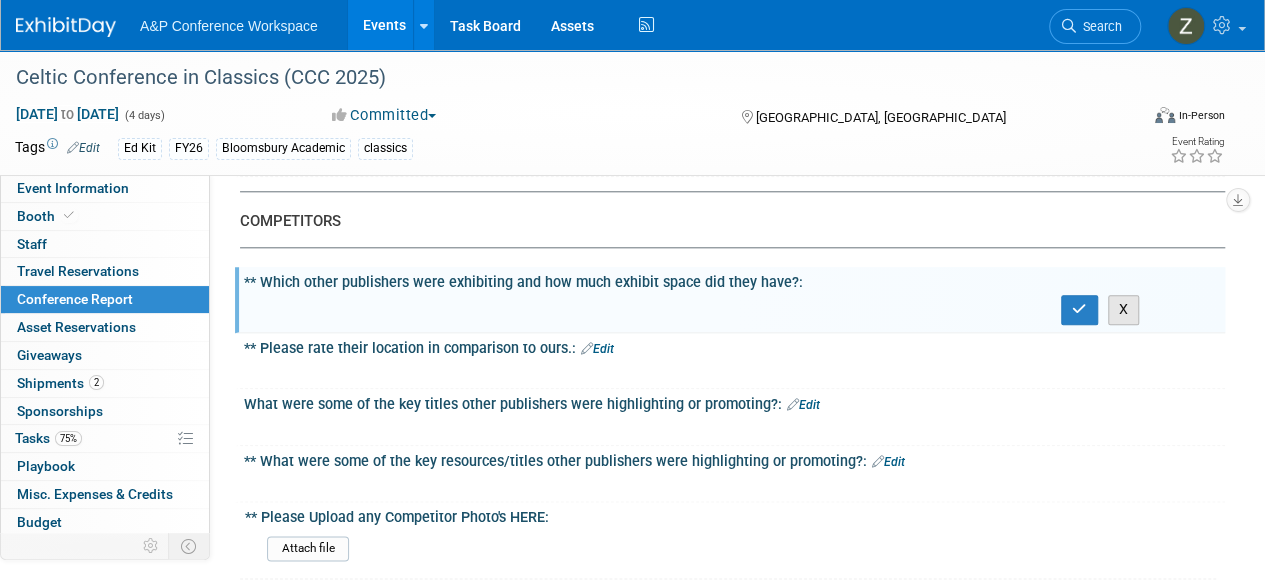click on "X" at bounding box center (1124, 309) 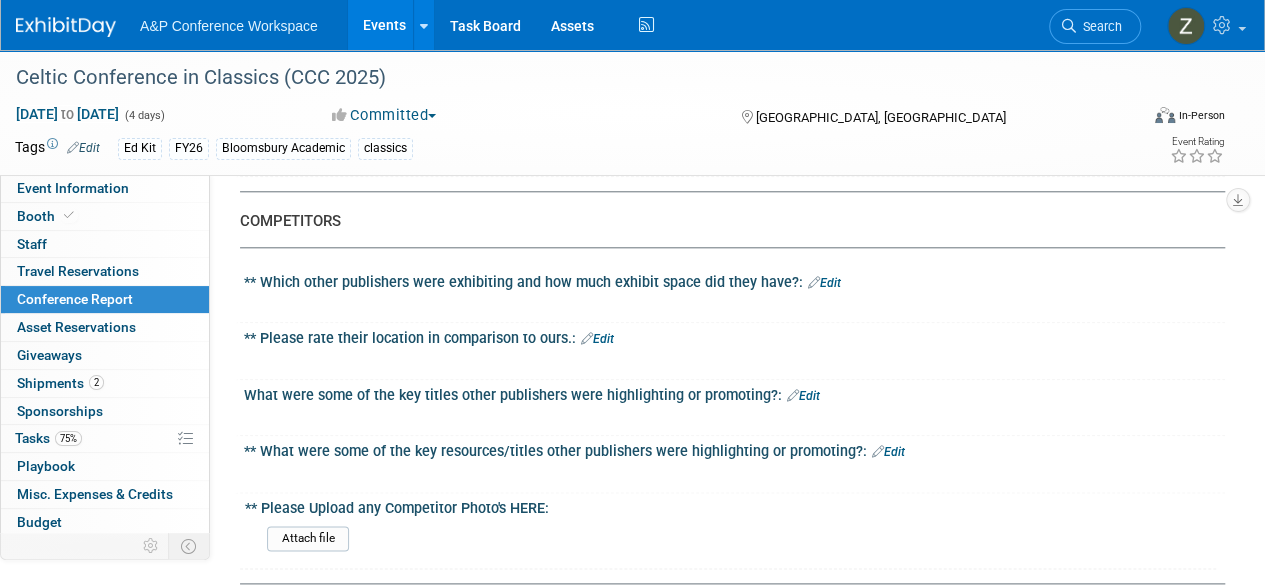 click on "Edit" at bounding box center (824, 283) 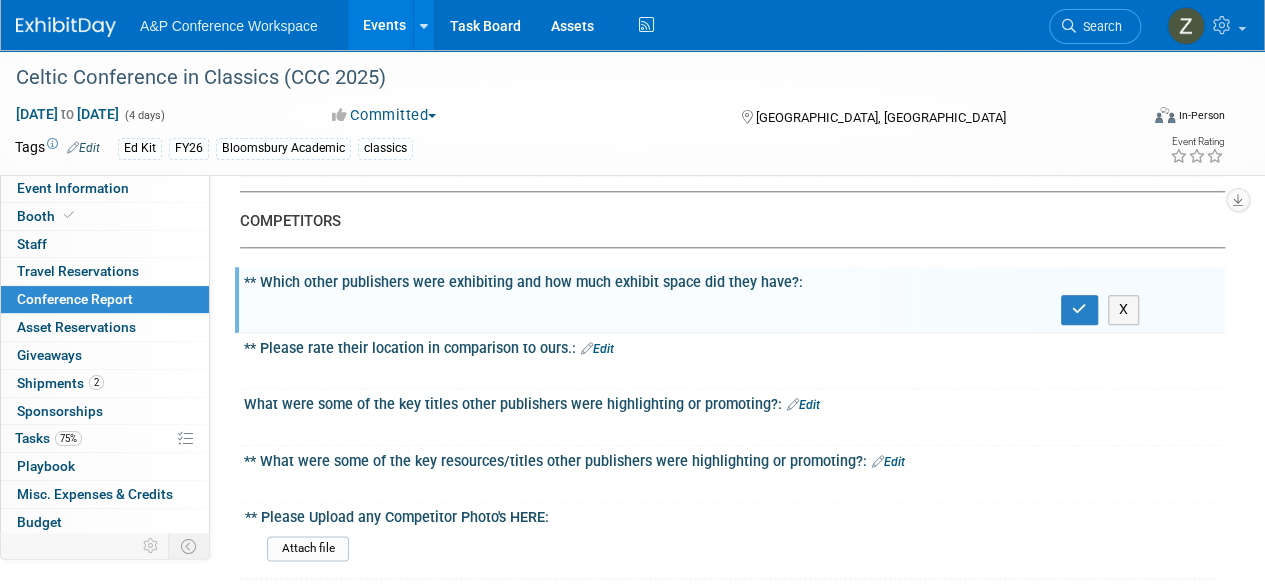 click on "X" at bounding box center [734, 308] 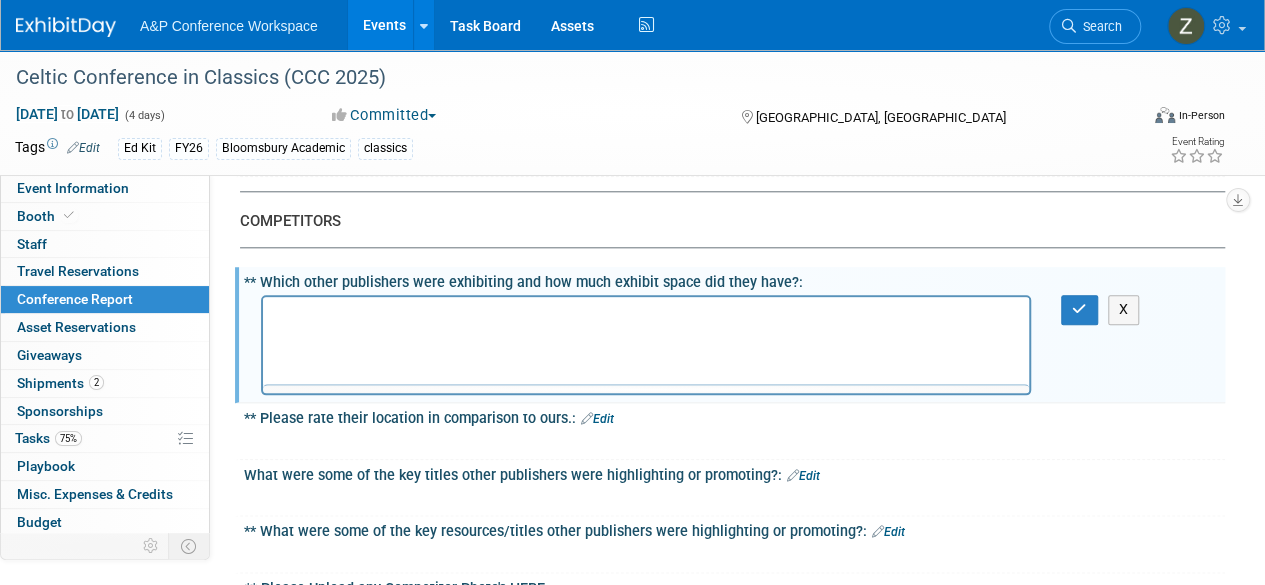 scroll, scrollTop: 0, scrollLeft: 0, axis: both 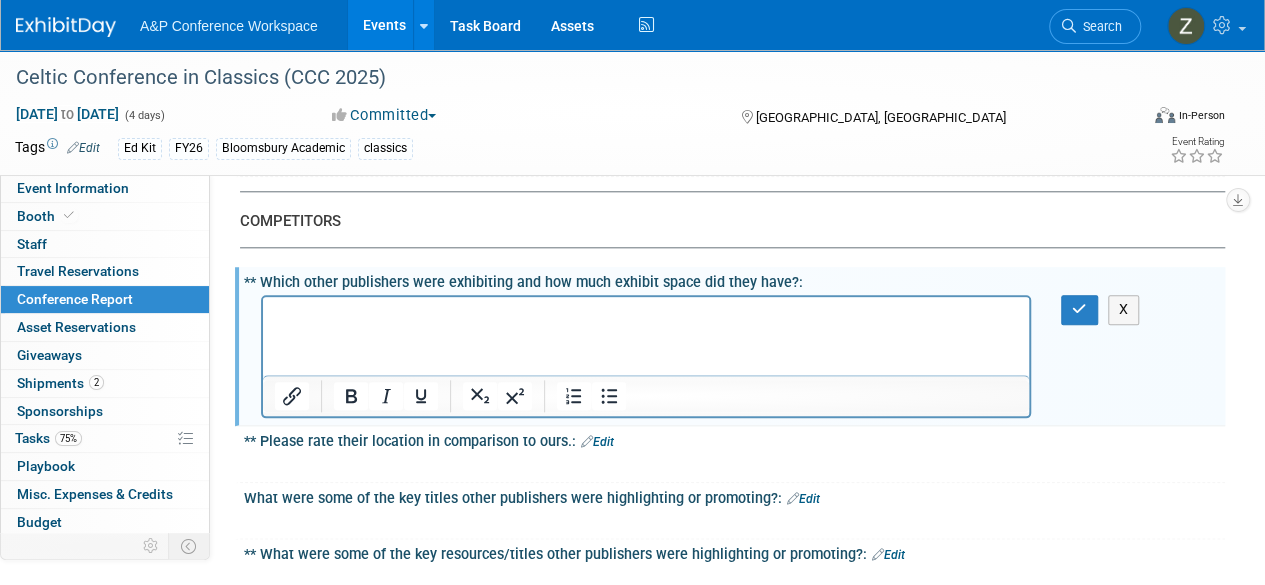 click on "** Which other publishers were exhibiting and how much exhibit space did they have?:
Edit" at bounding box center (734, 279) 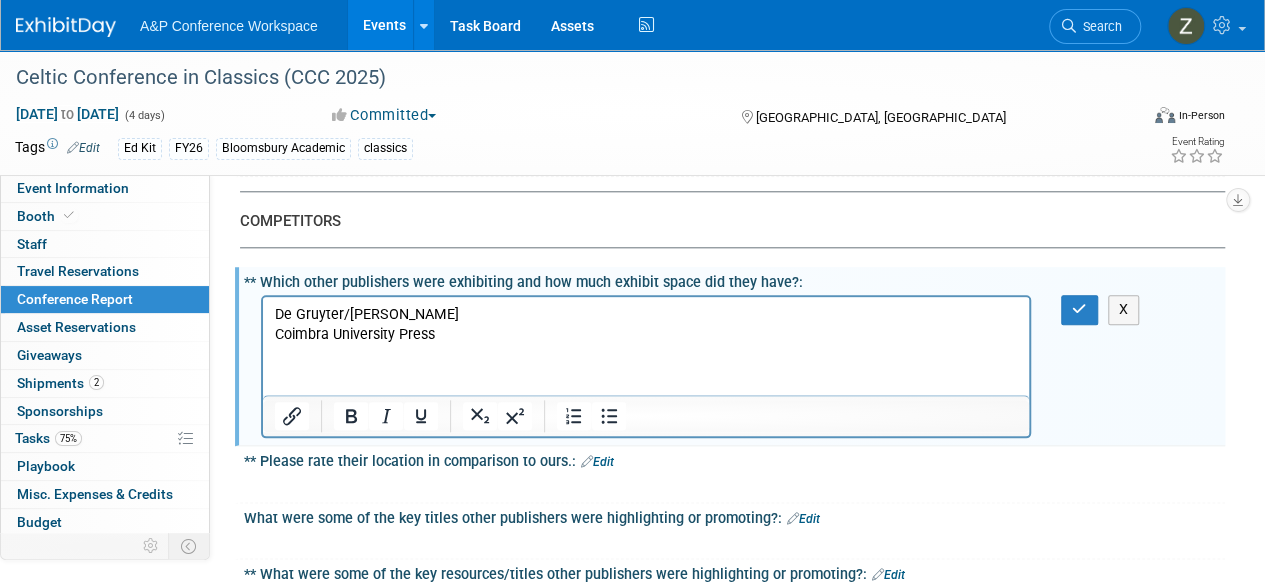 click on "Edit" at bounding box center [597, 462] 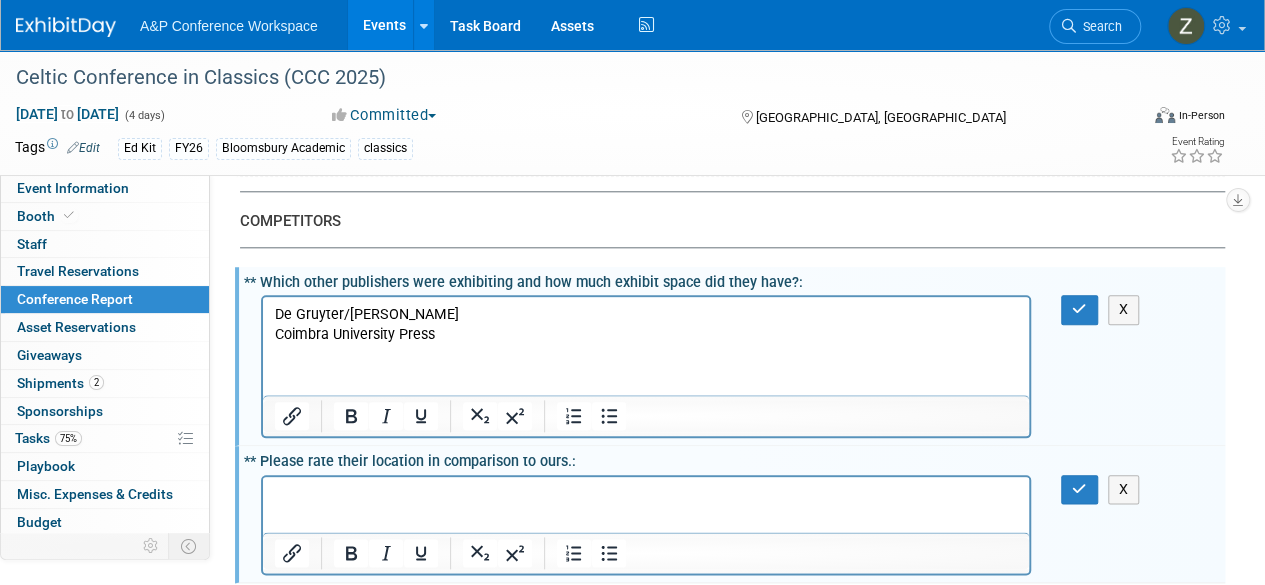 scroll, scrollTop: 0, scrollLeft: 0, axis: both 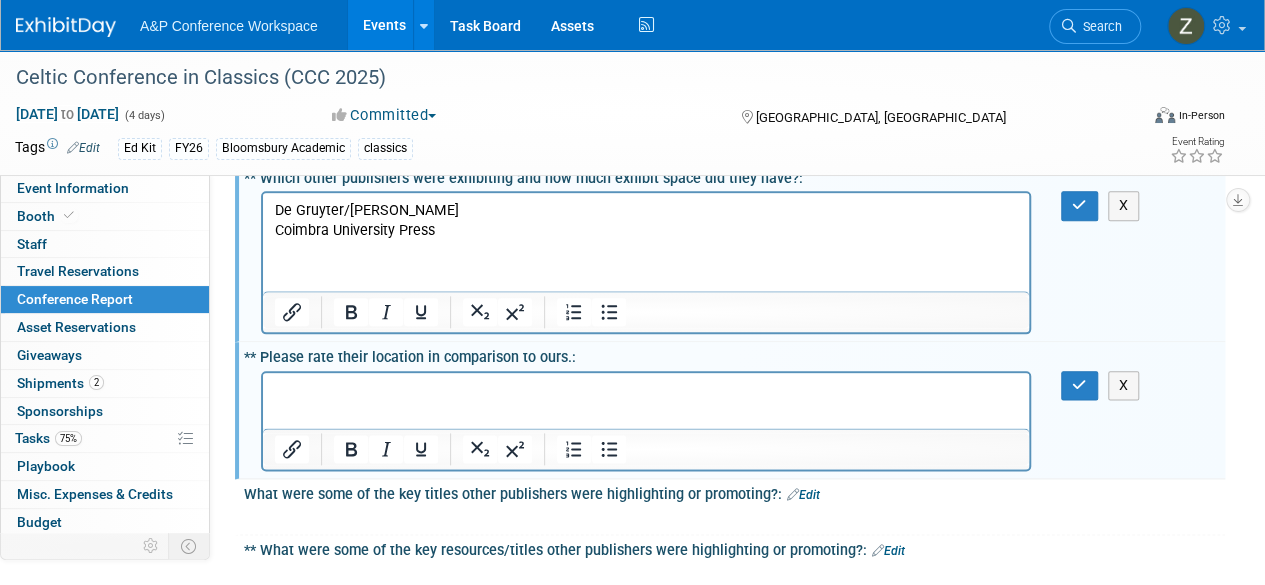 click at bounding box center [646, 386] 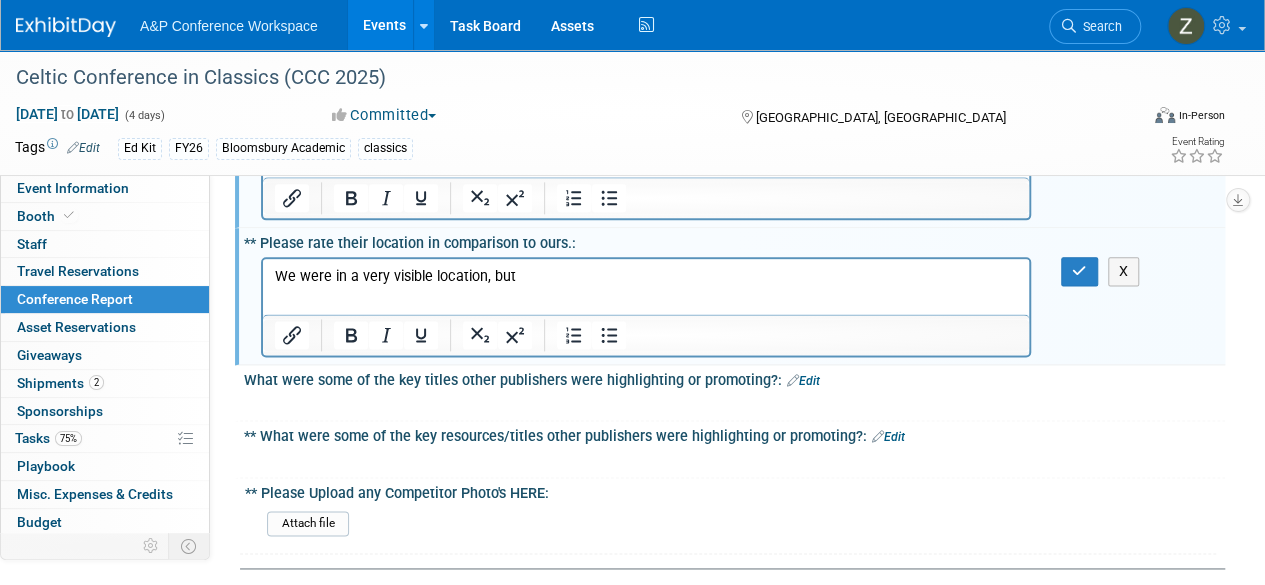 scroll, scrollTop: 1133, scrollLeft: 0, axis: vertical 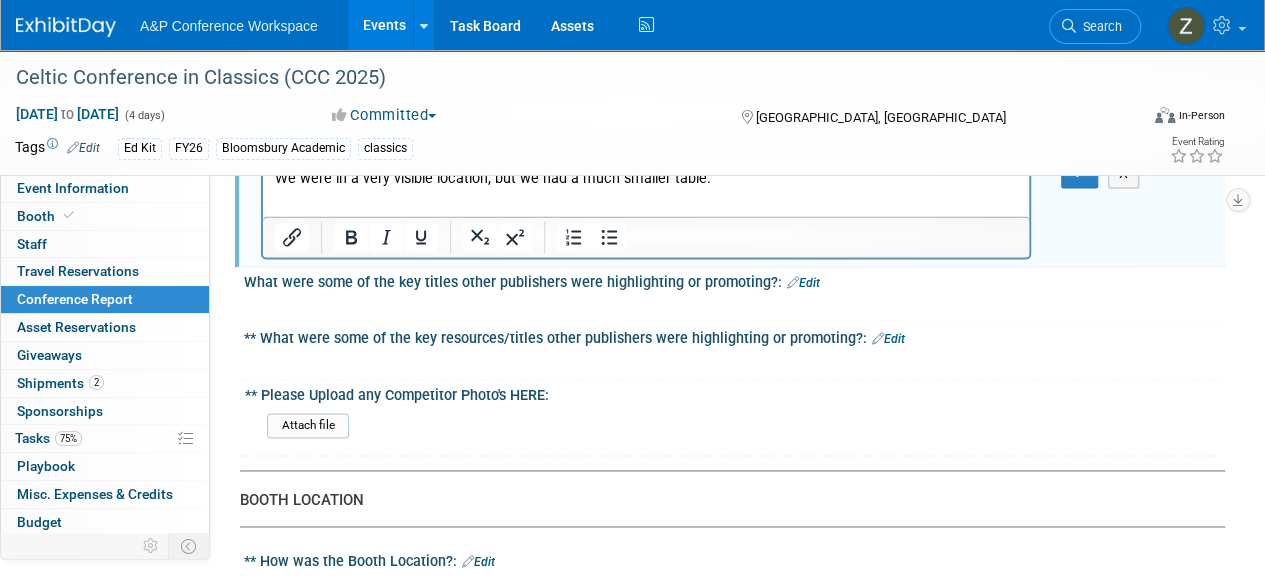 click on "Edit" at bounding box center [803, 283] 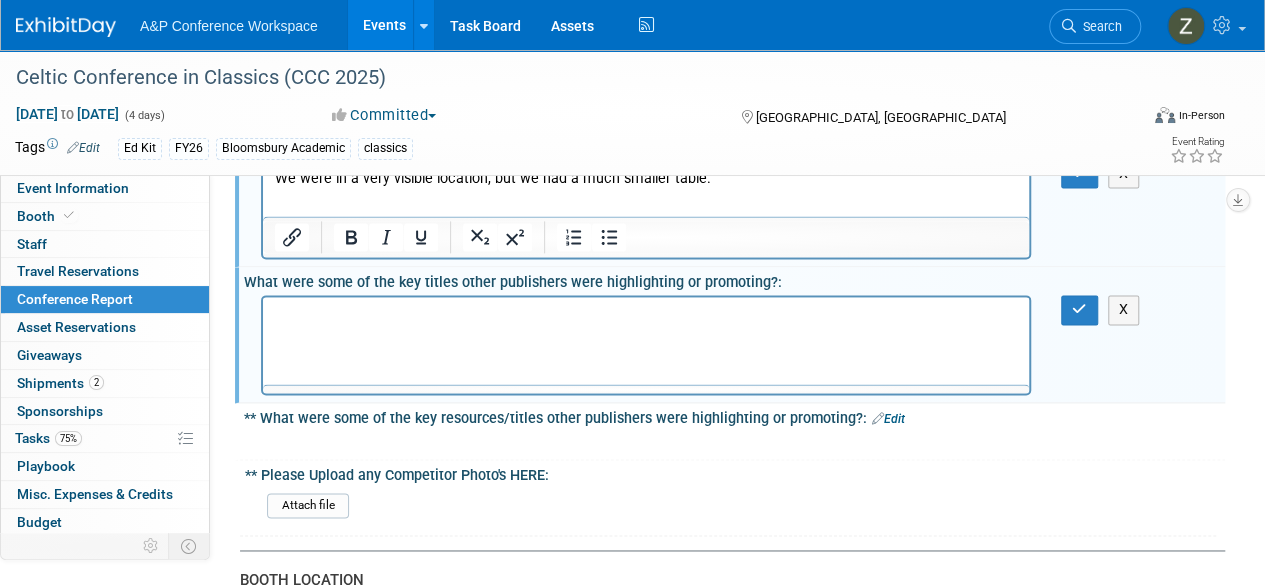 scroll, scrollTop: 0, scrollLeft: 0, axis: both 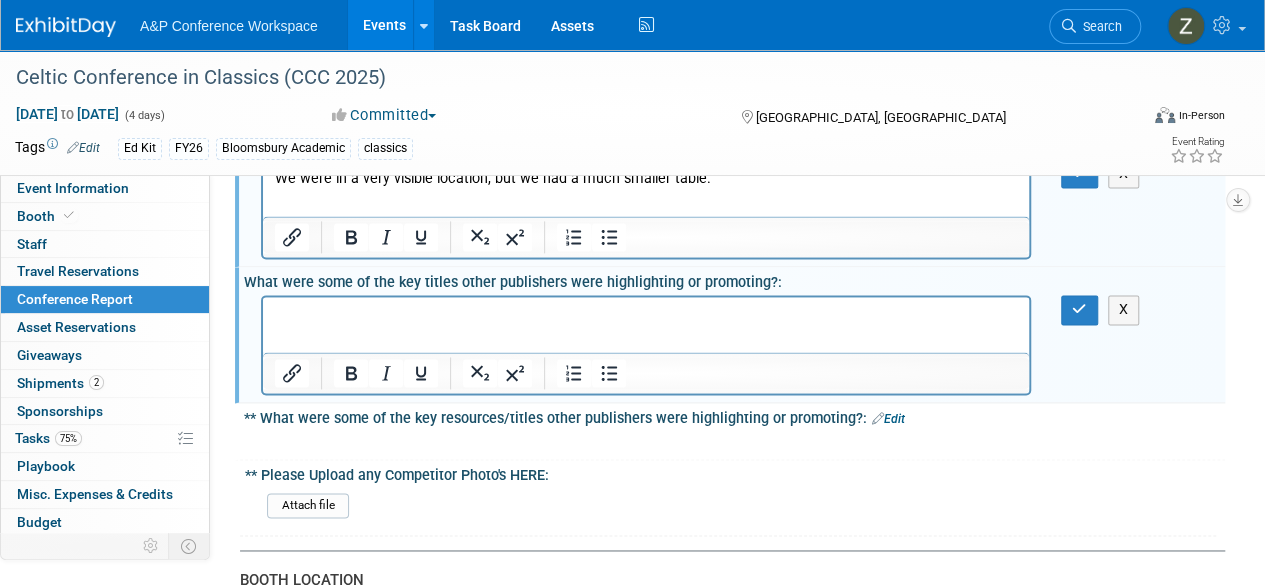 click on "Edit" at bounding box center [888, 419] 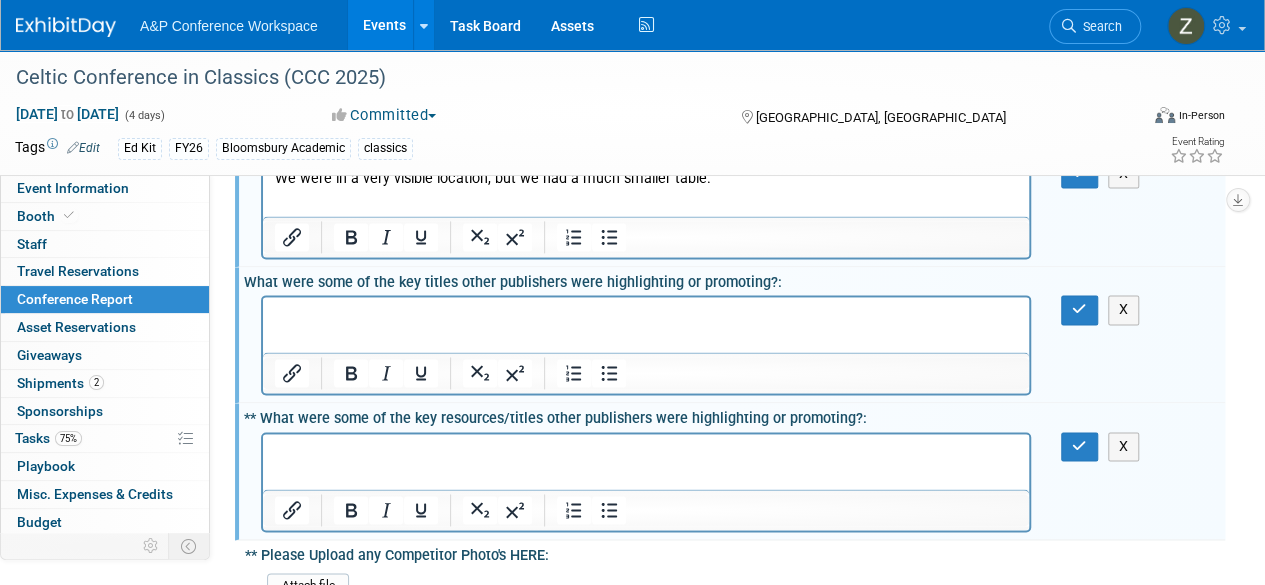 scroll, scrollTop: 0, scrollLeft: 0, axis: both 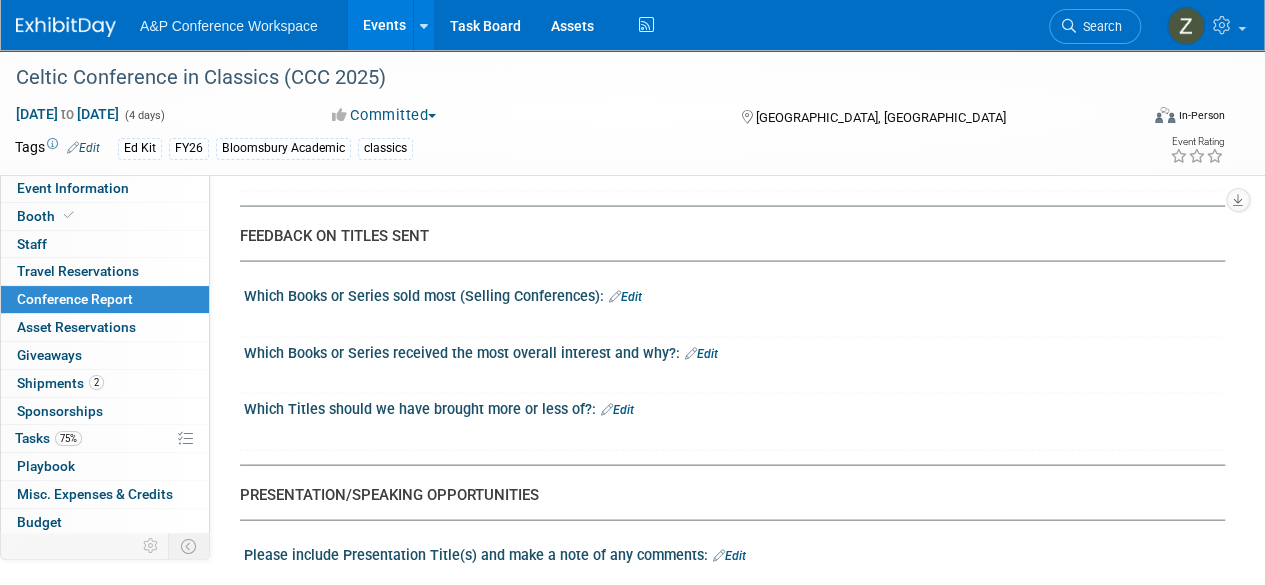 click on "Edit" at bounding box center (617, 410) 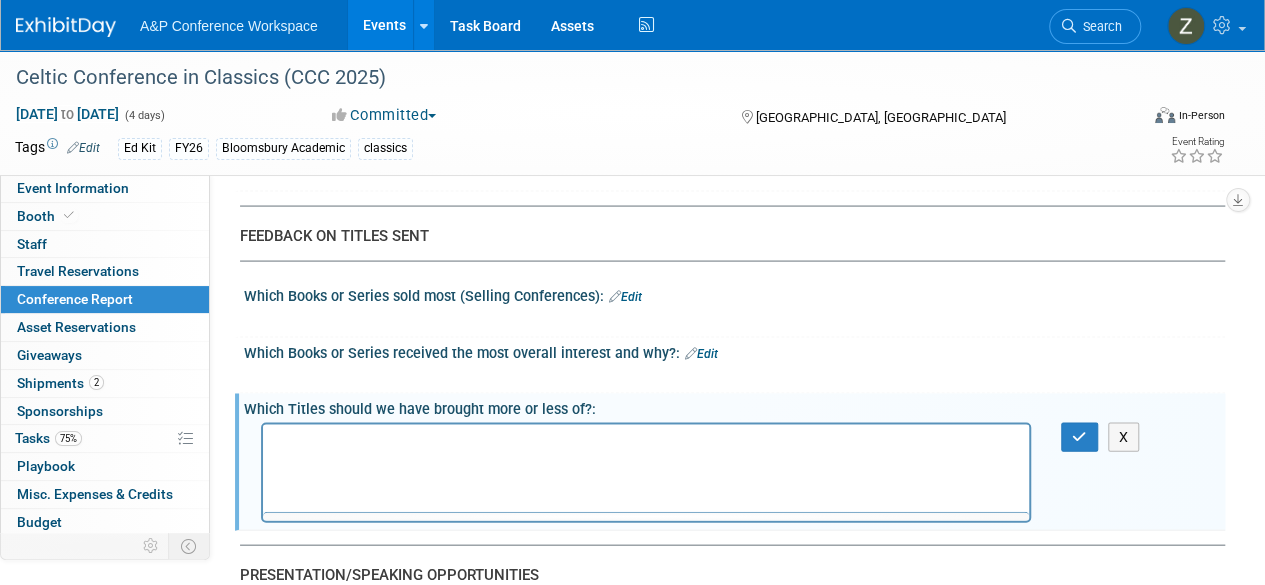 scroll, scrollTop: 0, scrollLeft: 0, axis: both 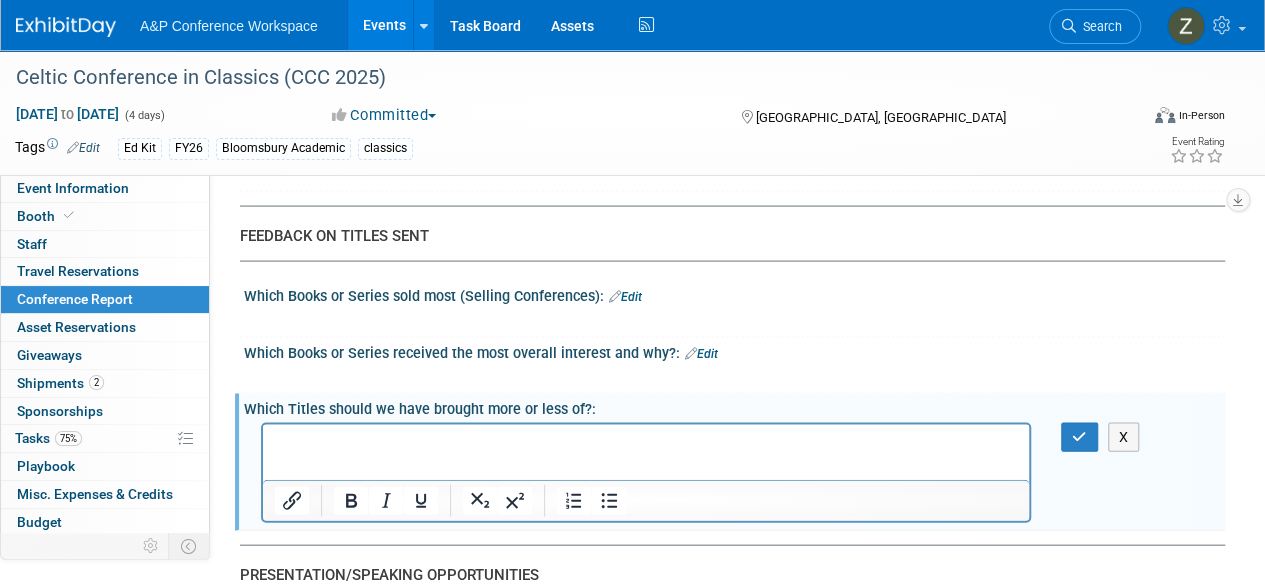 click on "Edit" at bounding box center [701, 354] 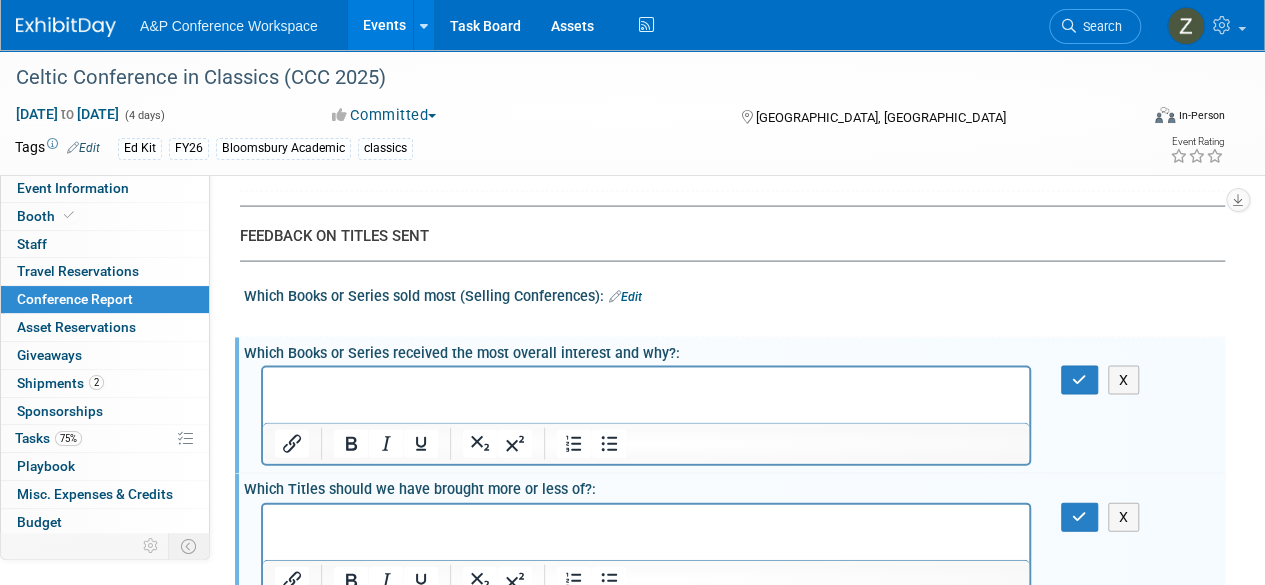 scroll, scrollTop: 0, scrollLeft: 0, axis: both 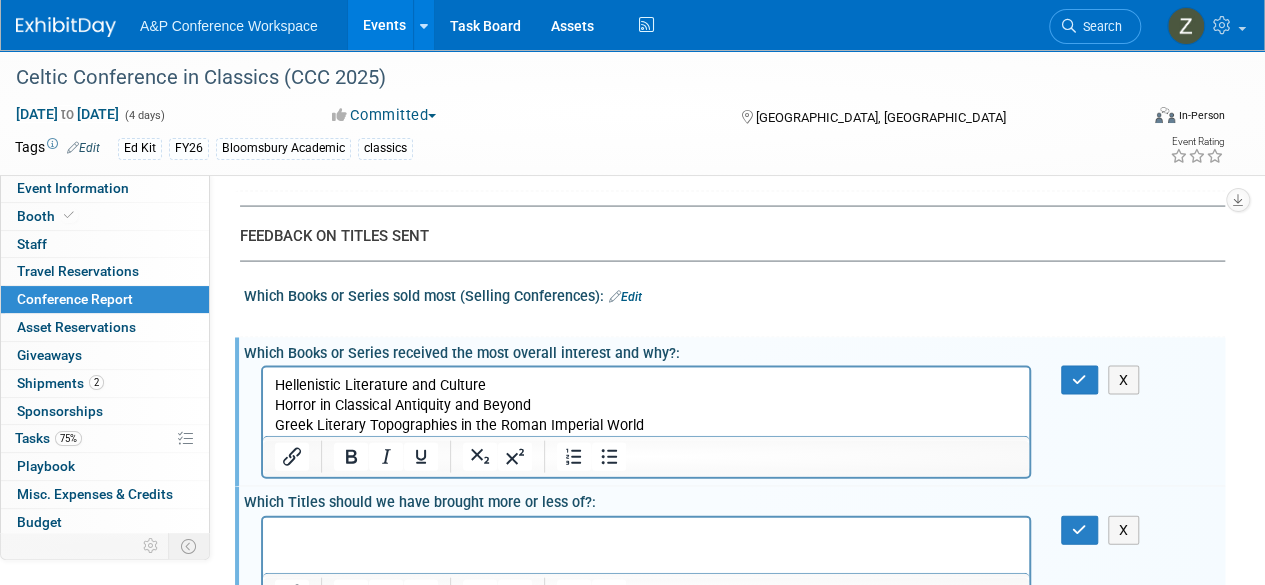 click on "CONFERENCE REPORT
A&P to complete all fields when applicable - BDR to complete sections marked **
OVERVIEW/SUMMARY
** Overall Conference Goal:
Edit
X  Edit   X  Edit   X 15" at bounding box center [725, 656] 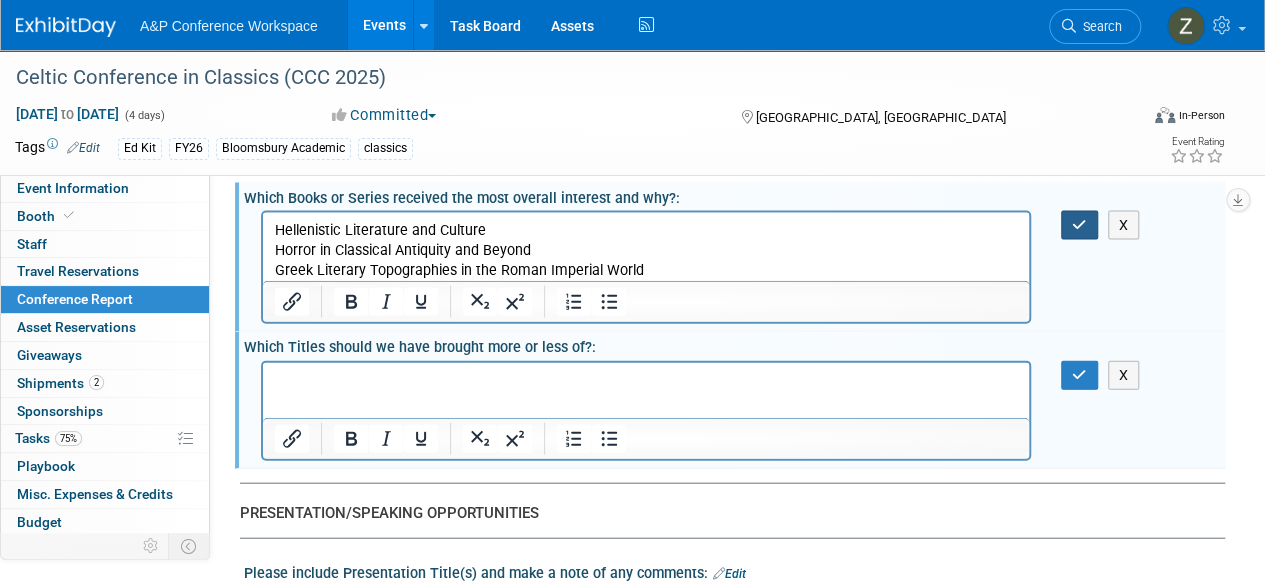 click at bounding box center (1079, 225) 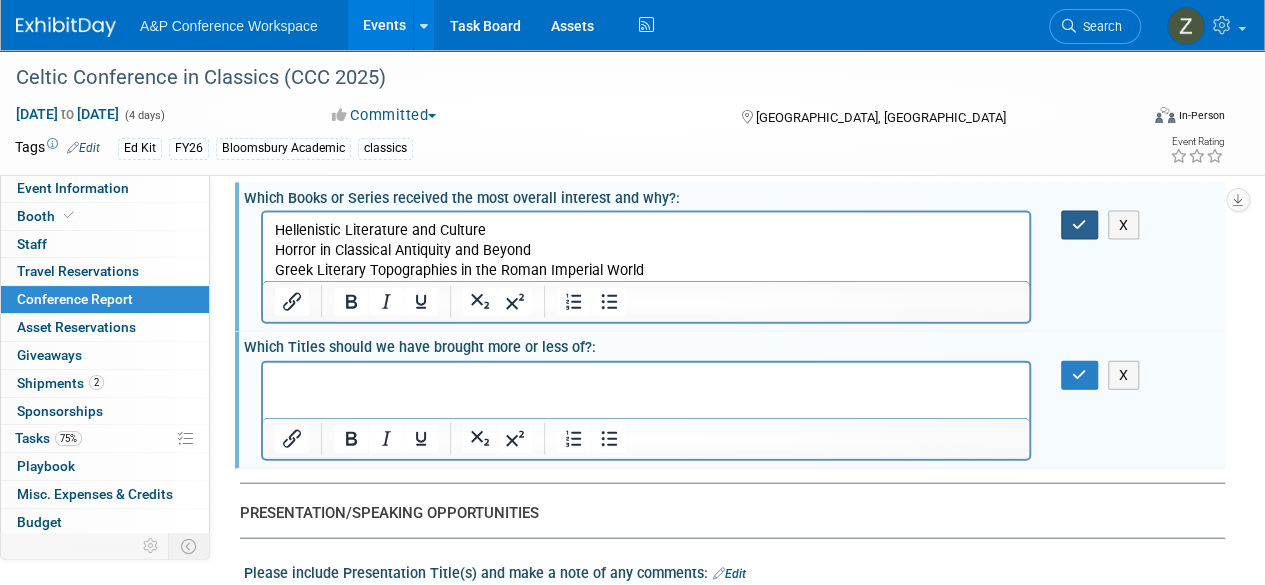 click on "X" at bounding box center [734, 266] 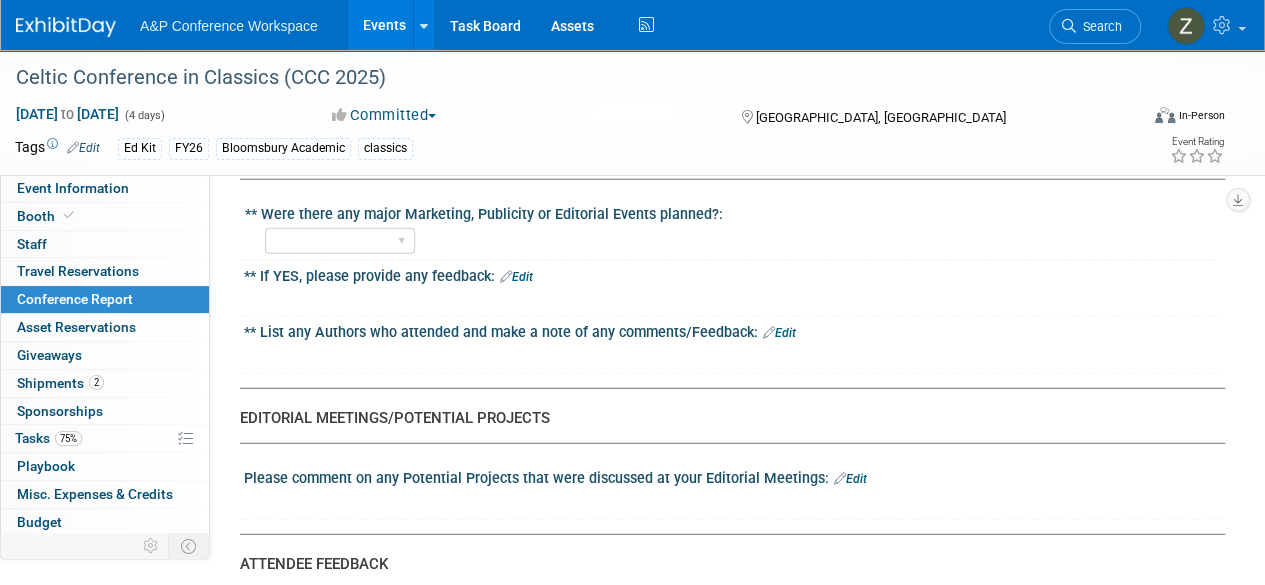 scroll, scrollTop: 2484, scrollLeft: 0, axis: vertical 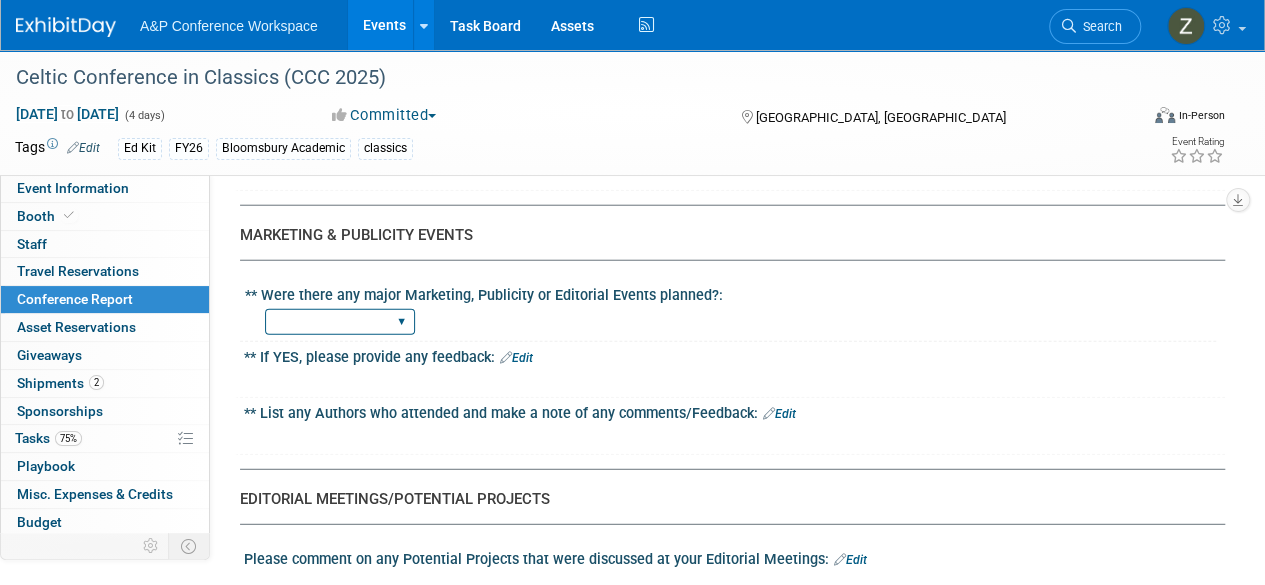 click on "YES
NO" at bounding box center [340, 322] 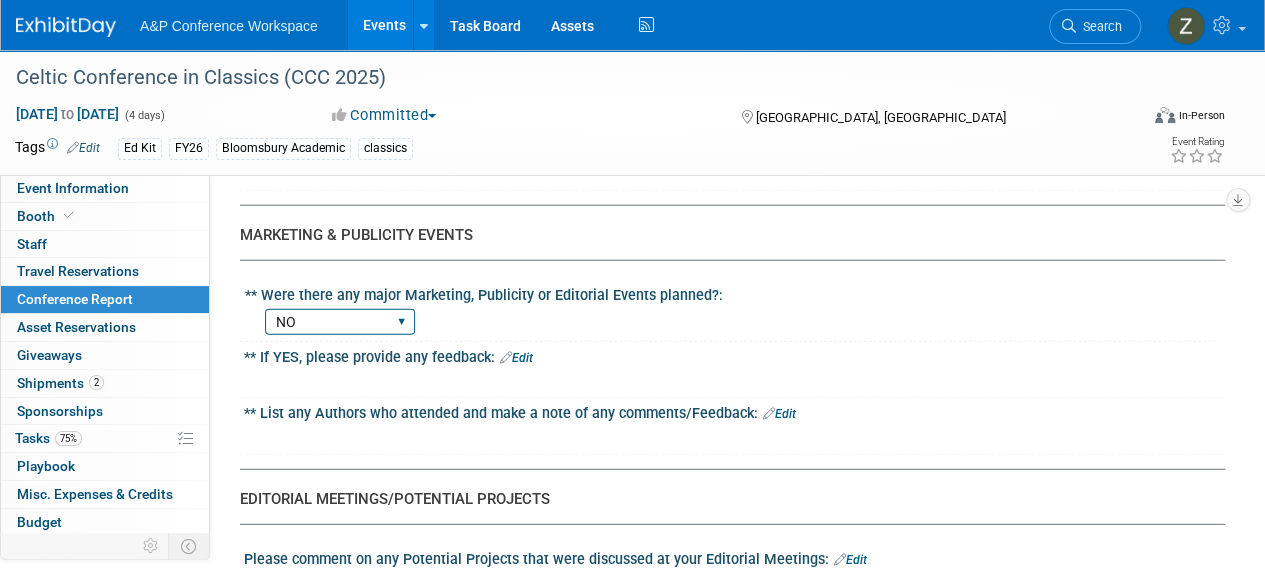 click on "YES
NO" at bounding box center (340, 322) 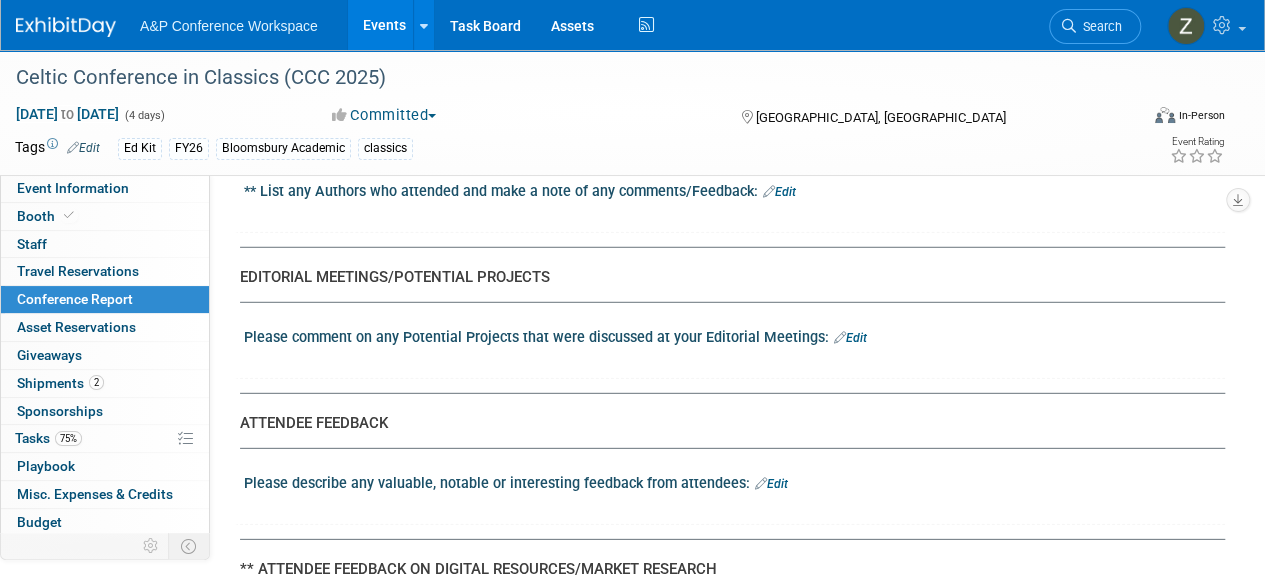 scroll, scrollTop: 2756, scrollLeft: 0, axis: vertical 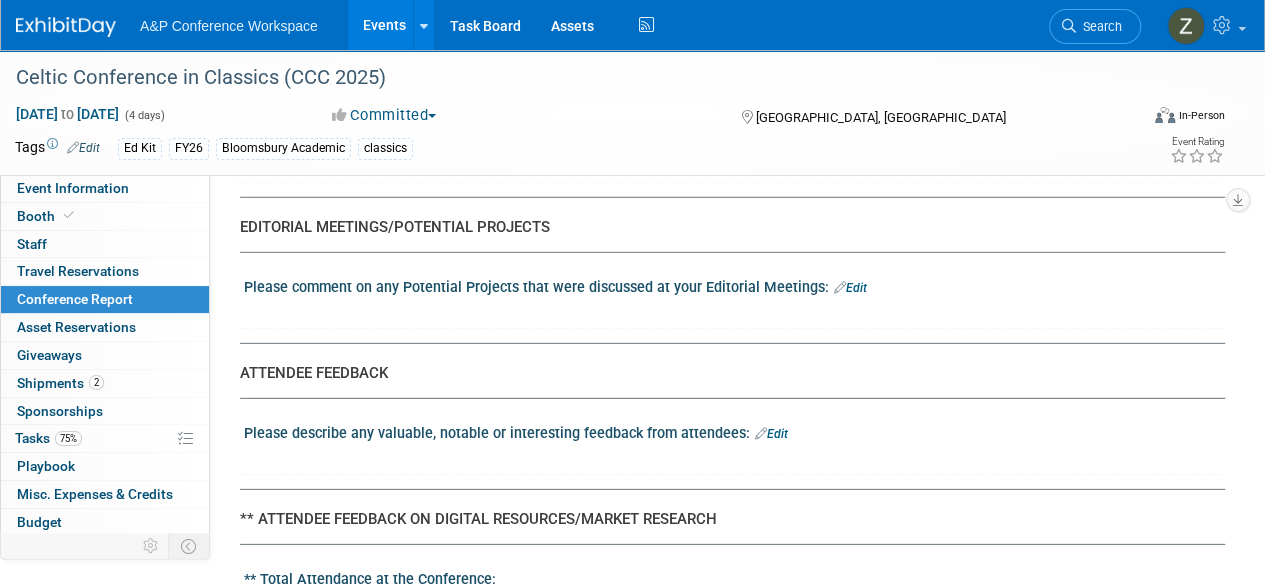 click on "Edit" at bounding box center [850, 288] 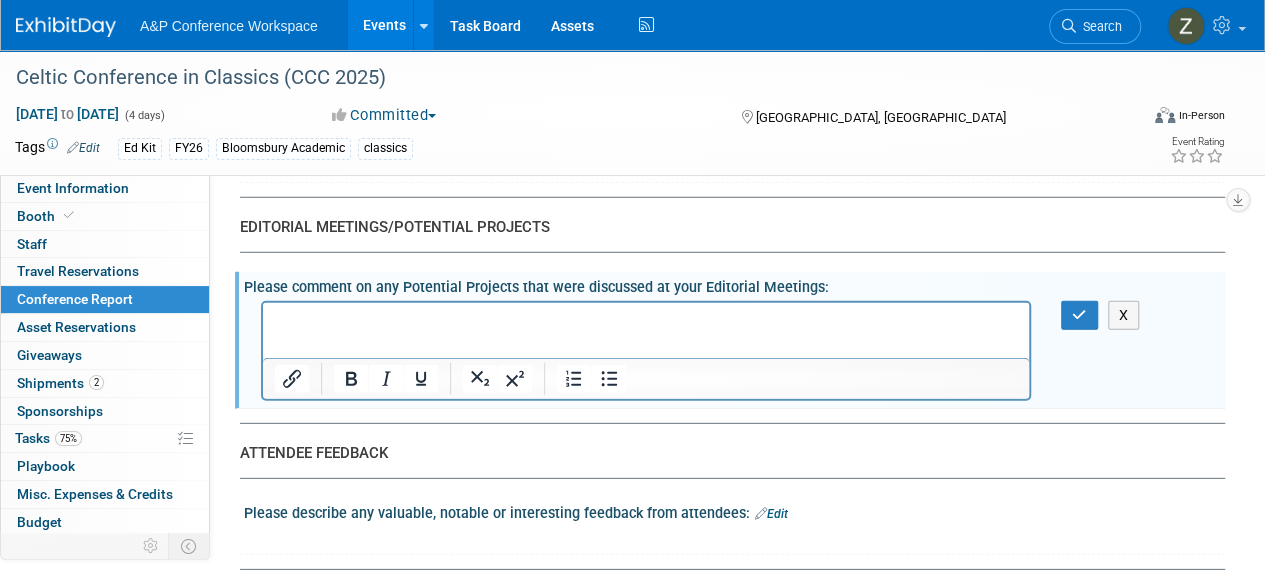 scroll, scrollTop: 0, scrollLeft: 0, axis: both 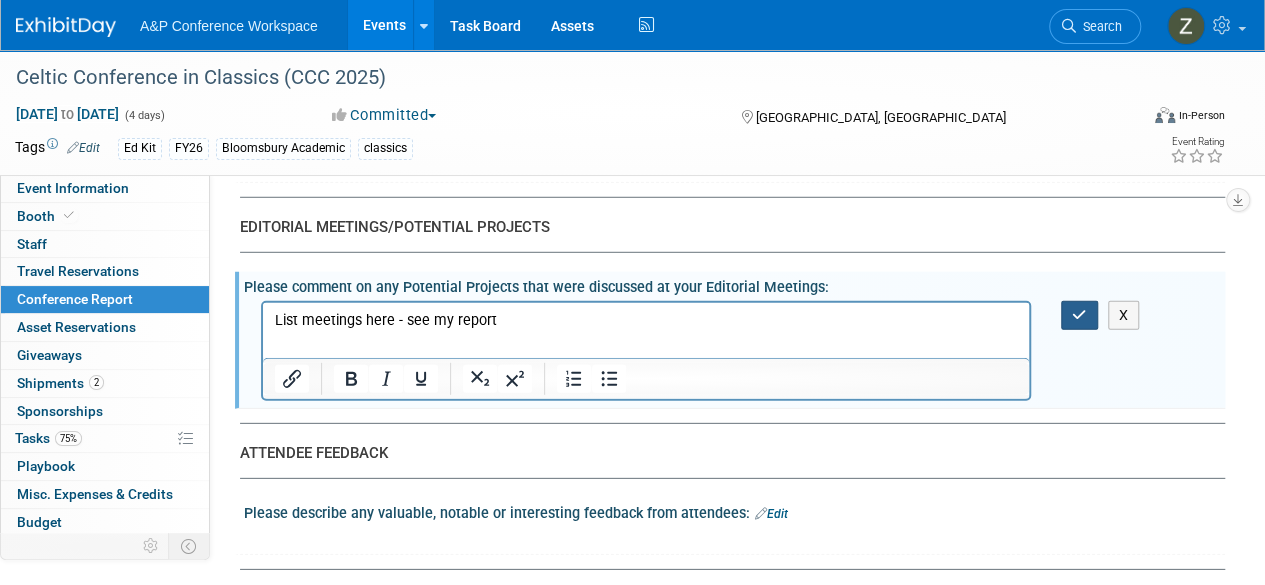 click at bounding box center (1079, 315) 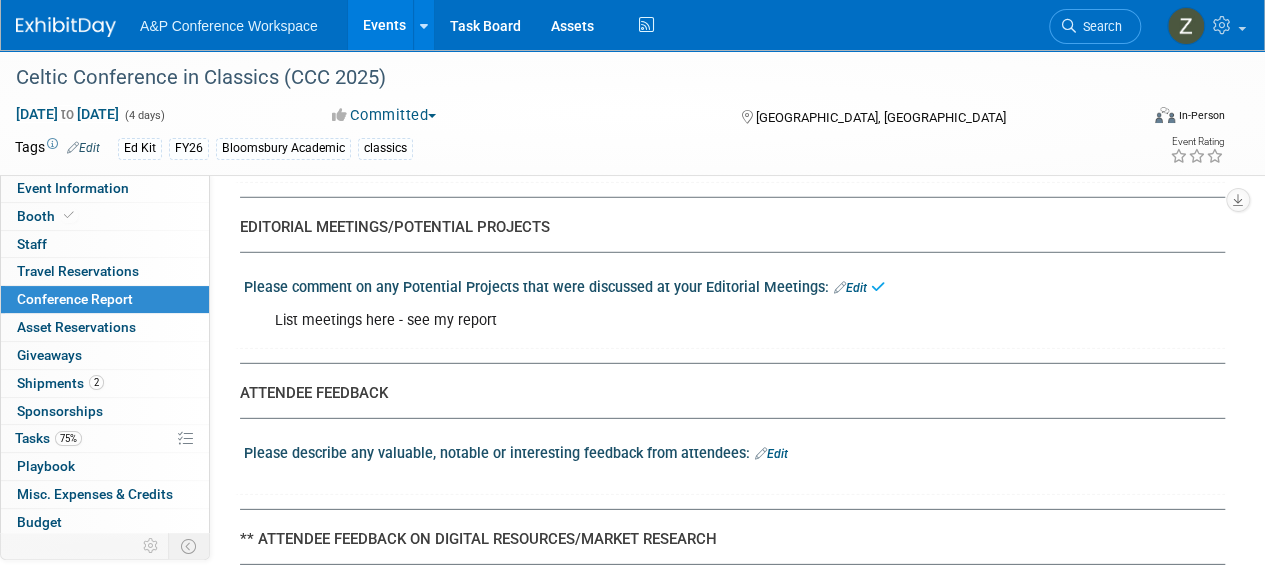 scroll, scrollTop: 2960, scrollLeft: 0, axis: vertical 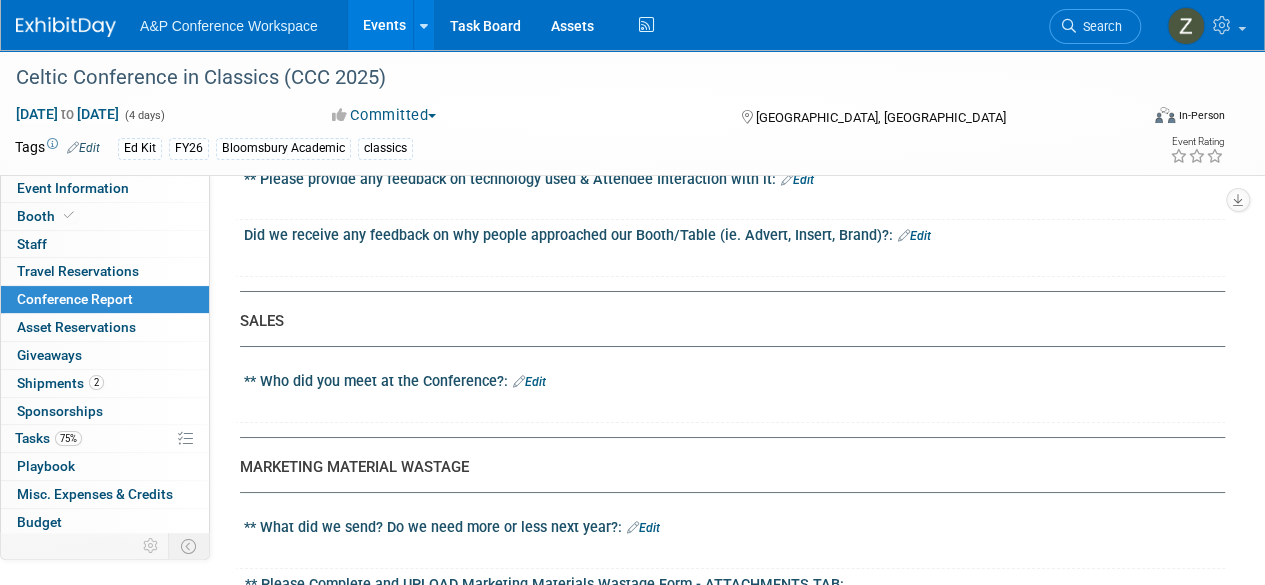 click on "Edit" at bounding box center (914, 236) 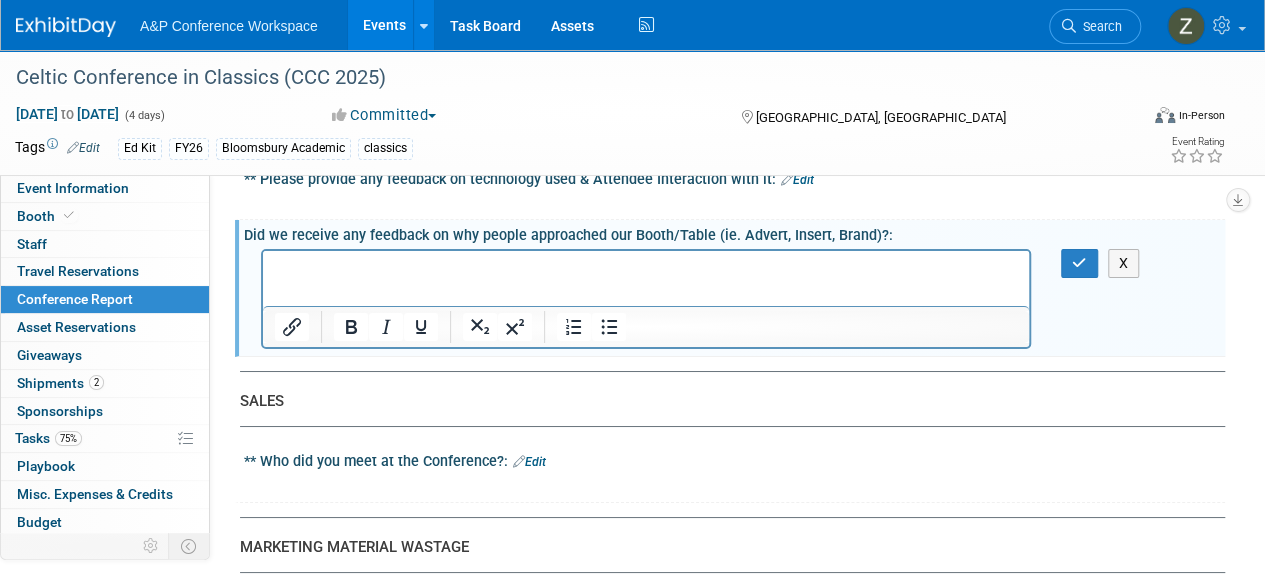 scroll, scrollTop: 0, scrollLeft: 0, axis: both 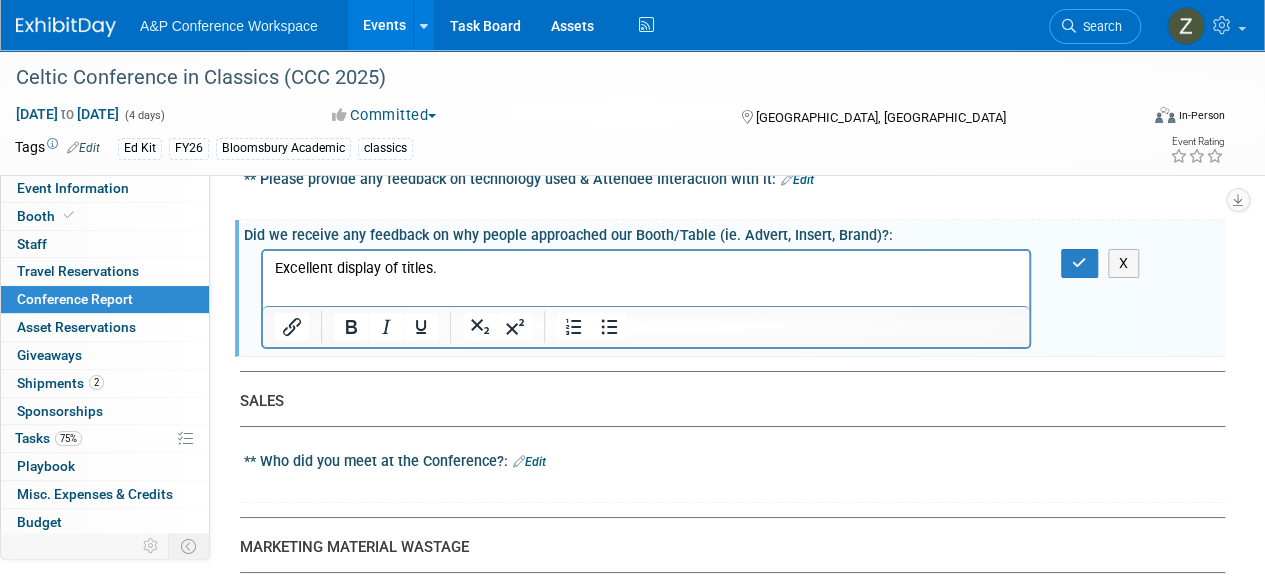 click on "Edit" at bounding box center [529, 462] 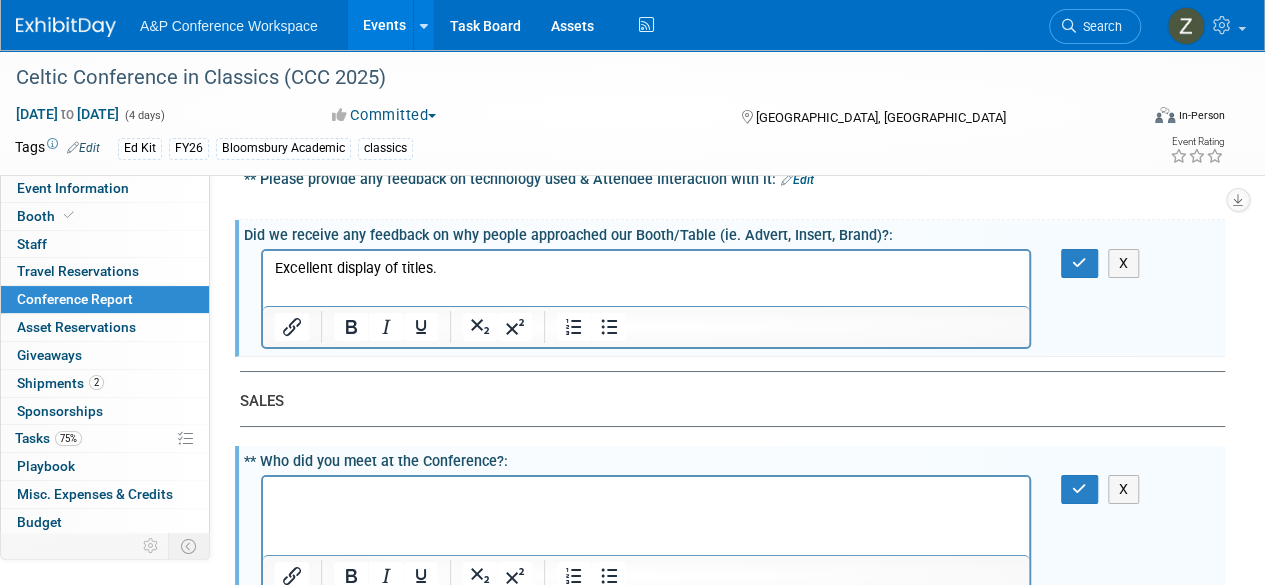 scroll, scrollTop: 0, scrollLeft: 0, axis: both 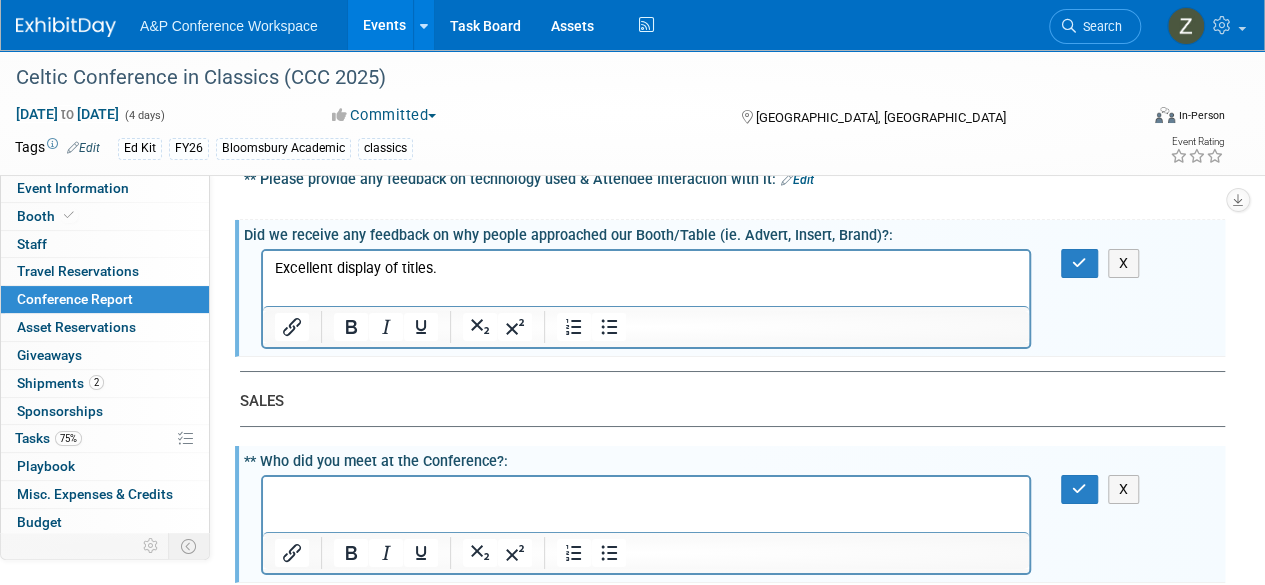 click at bounding box center (646, 490) 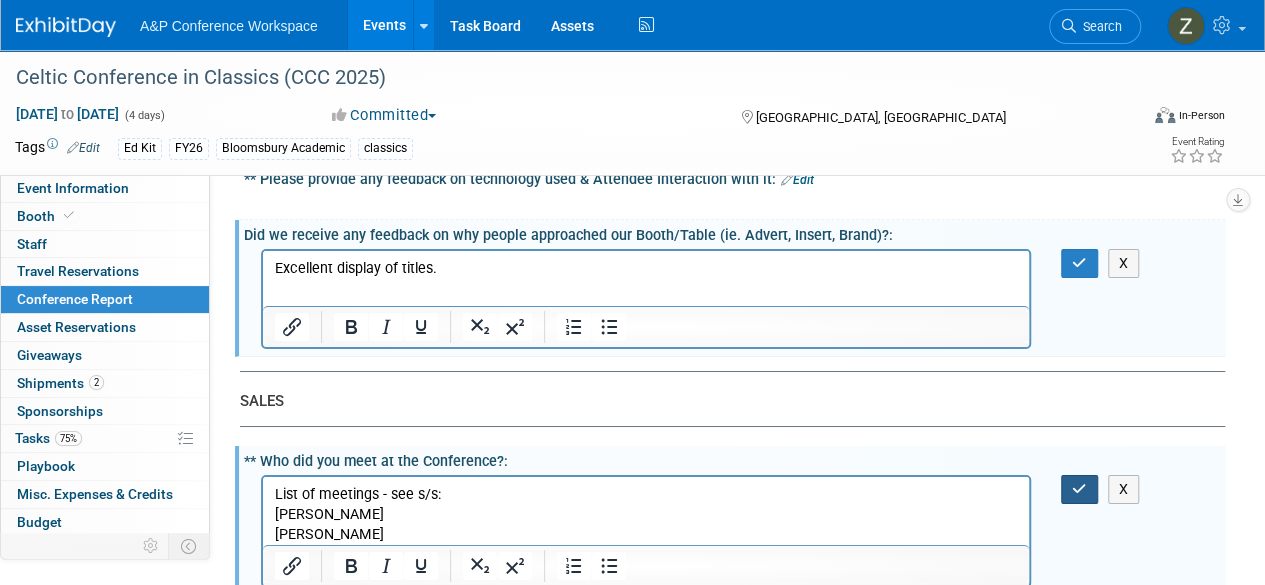 click at bounding box center [1079, 489] 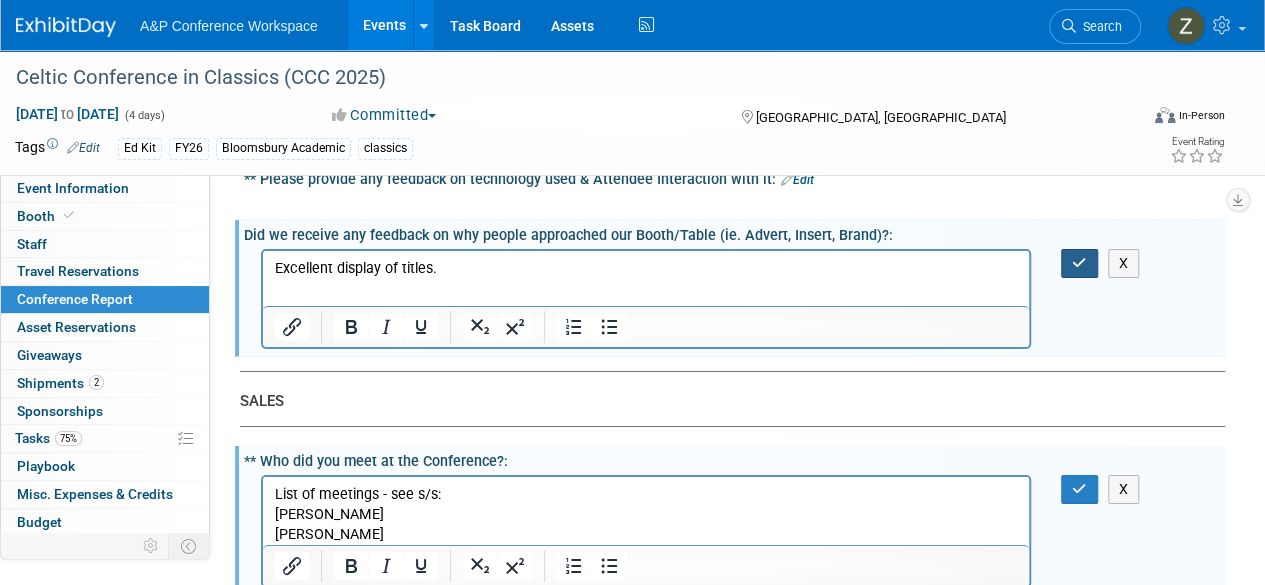 click at bounding box center [1079, 263] 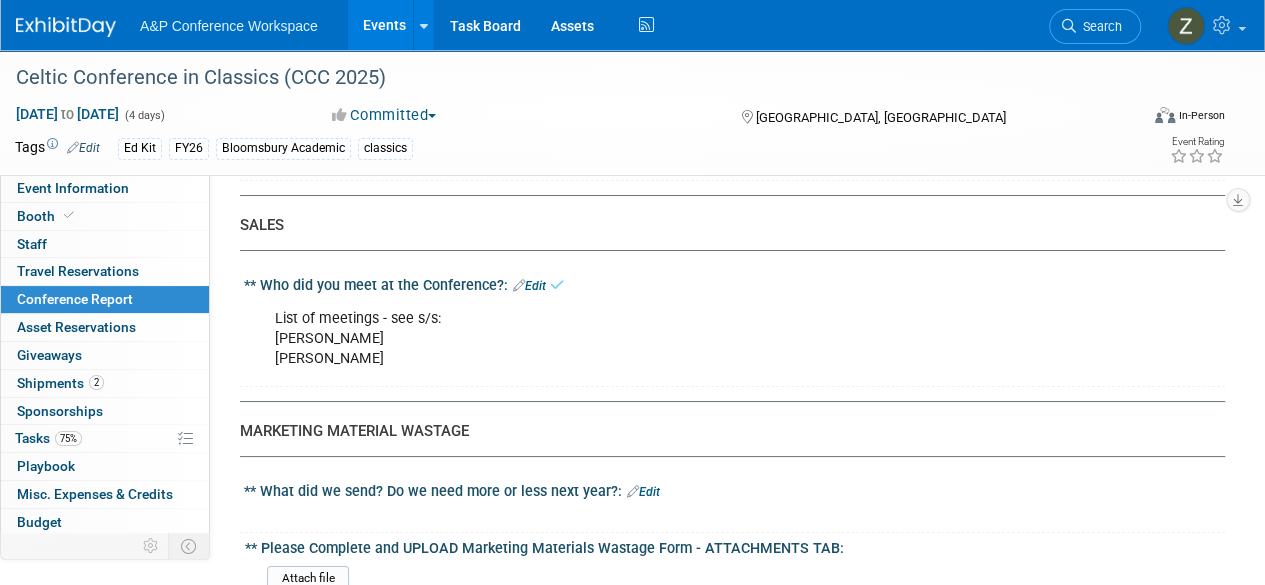 scroll, scrollTop: 3836, scrollLeft: 0, axis: vertical 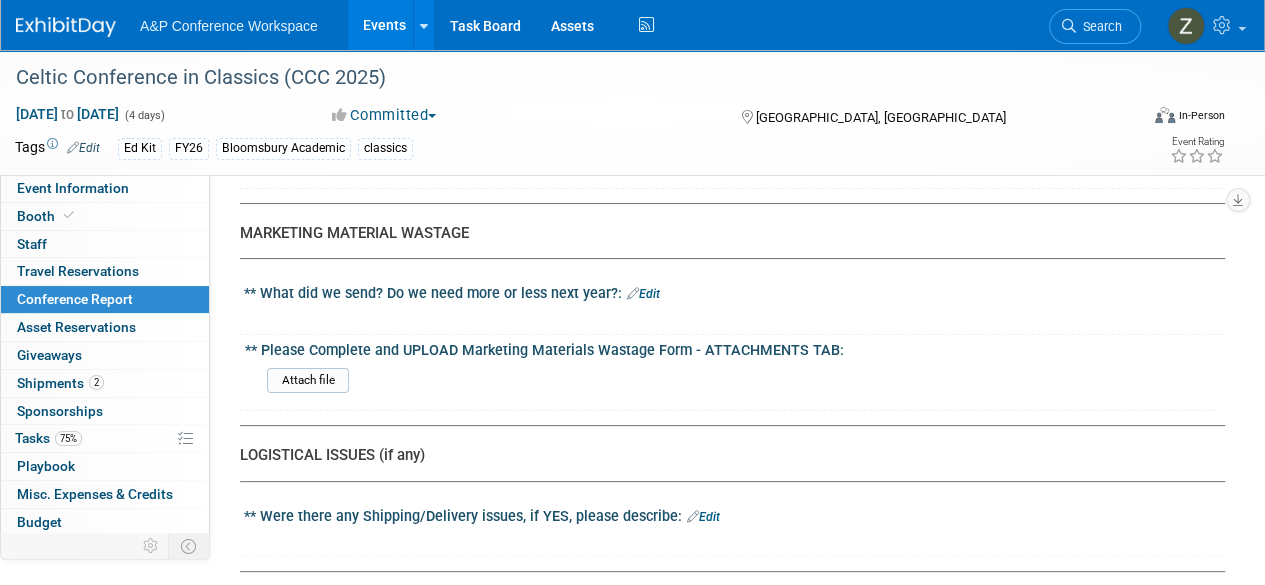 click on "Edit" at bounding box center (643, 294) 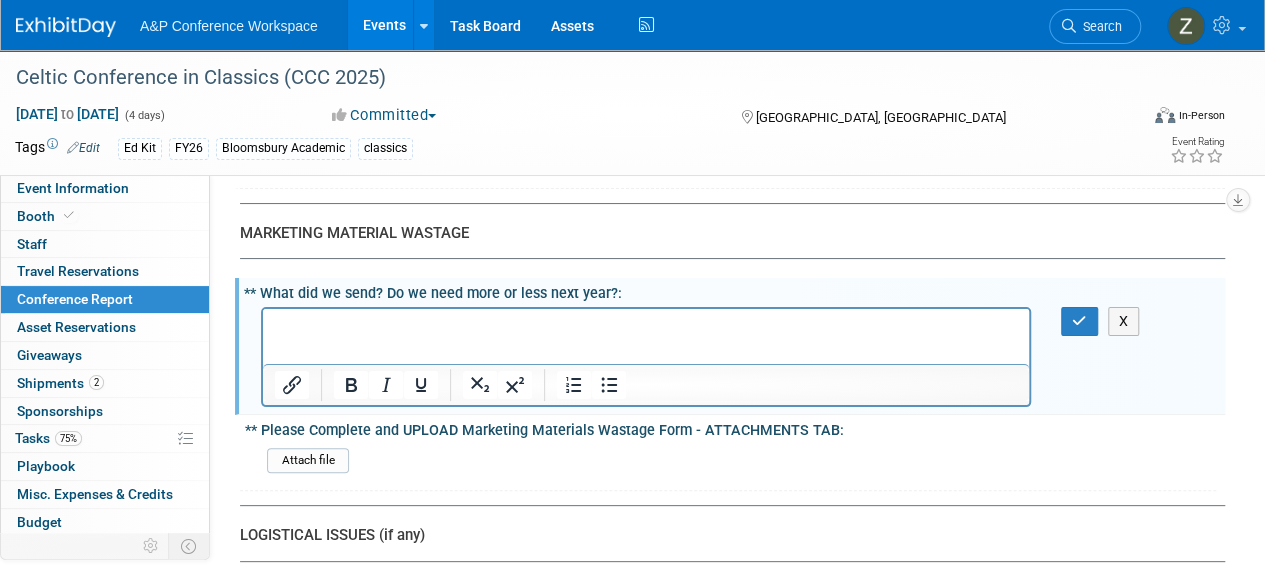 scroll, scrollTop: 0, scrollLeft: 0, axis: both 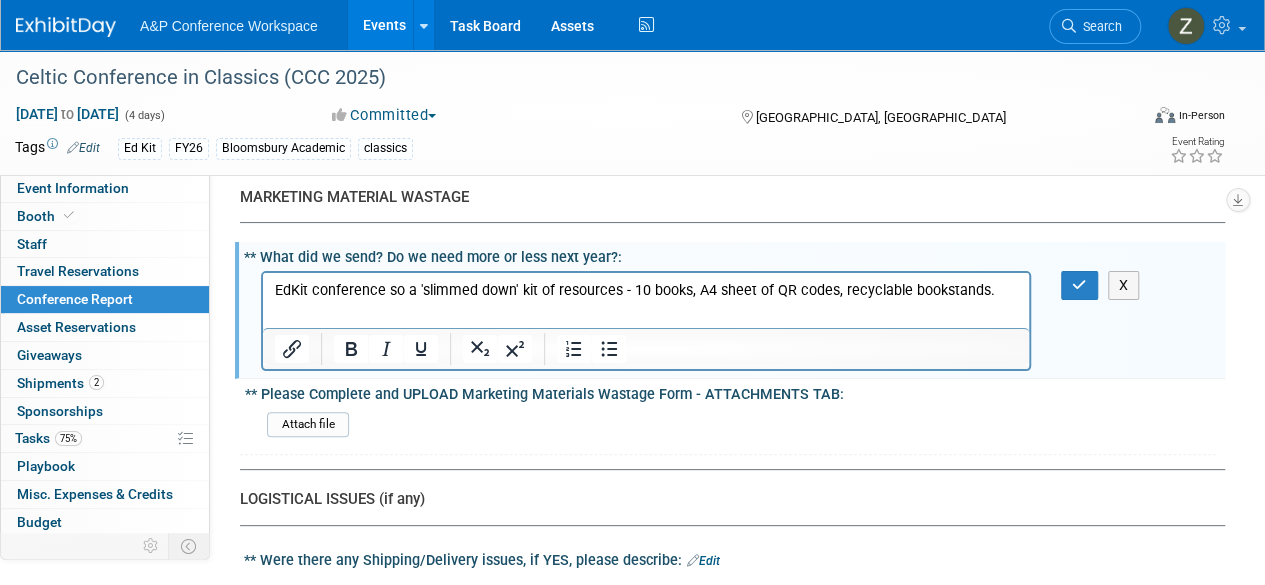 click on "Edit" at bounding box center [703, 561] 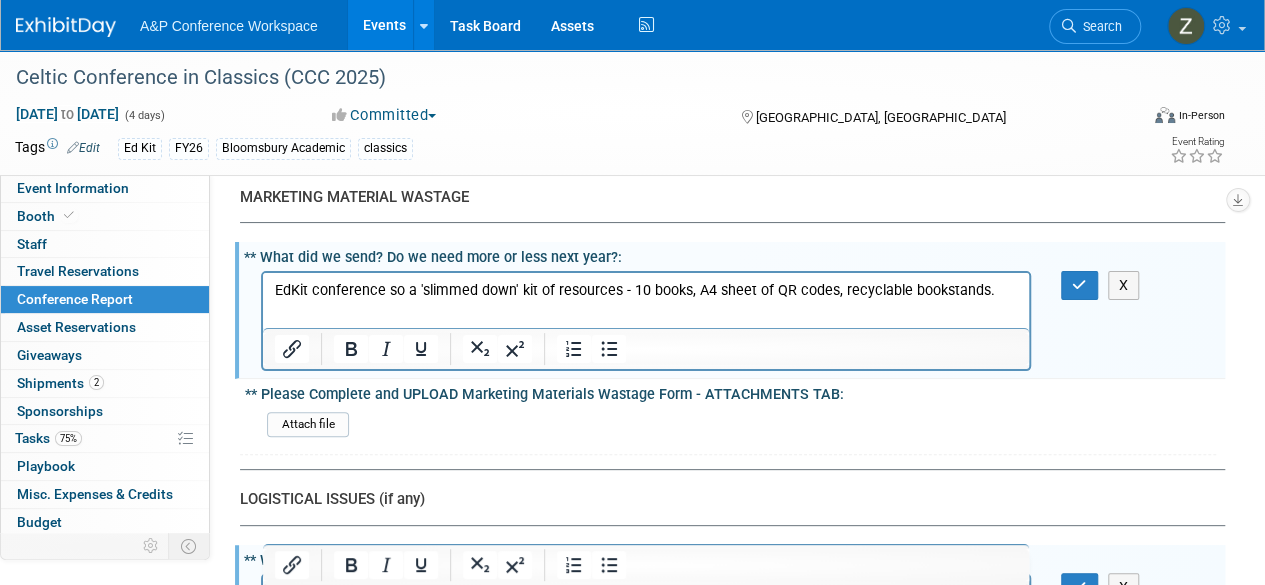 scroll, scrollTop: 0, scrollLeft: 0, axis: both 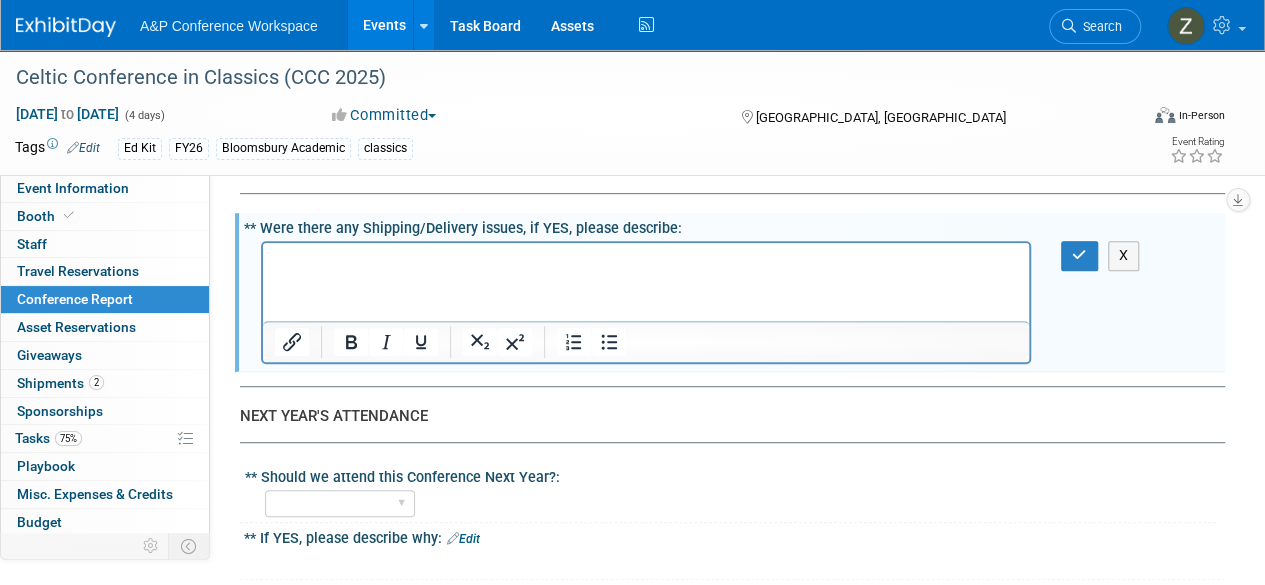click at bounding box center (646, 257) 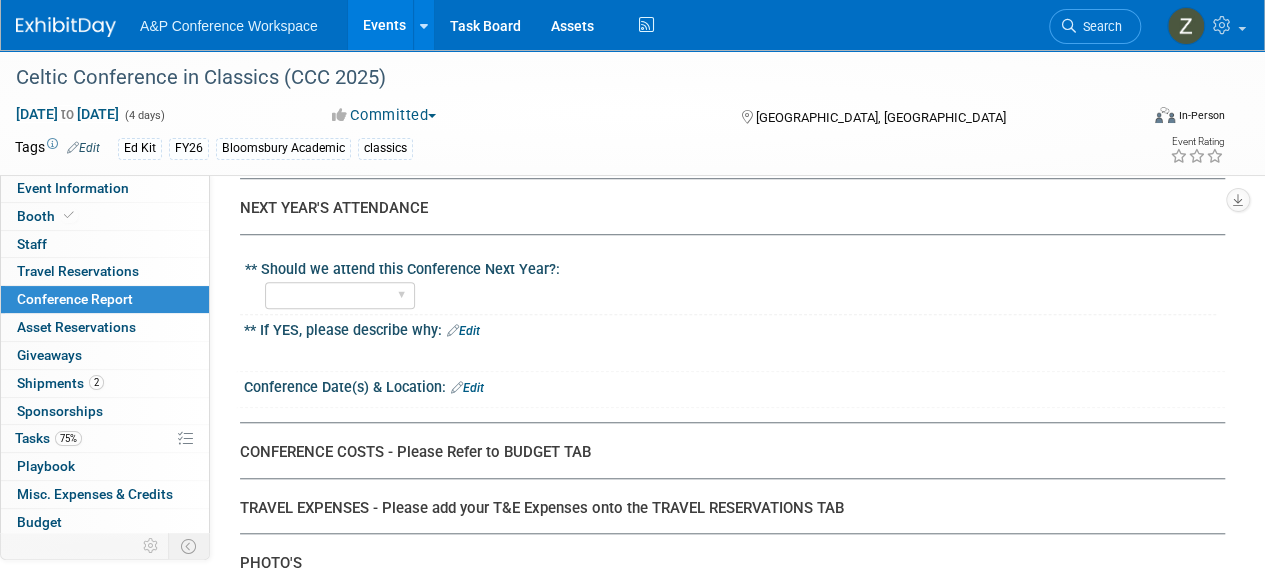 scroll, scrollTop: 4419, scrollLeft: 0, axis: vertical 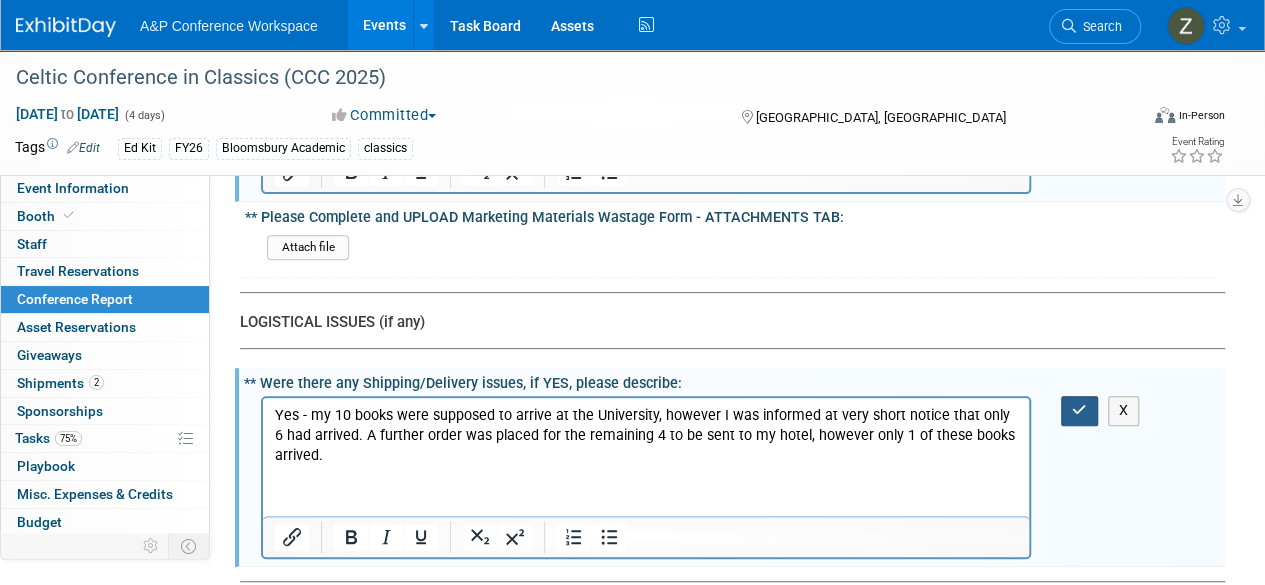 click at bounding box center [1079, 410] 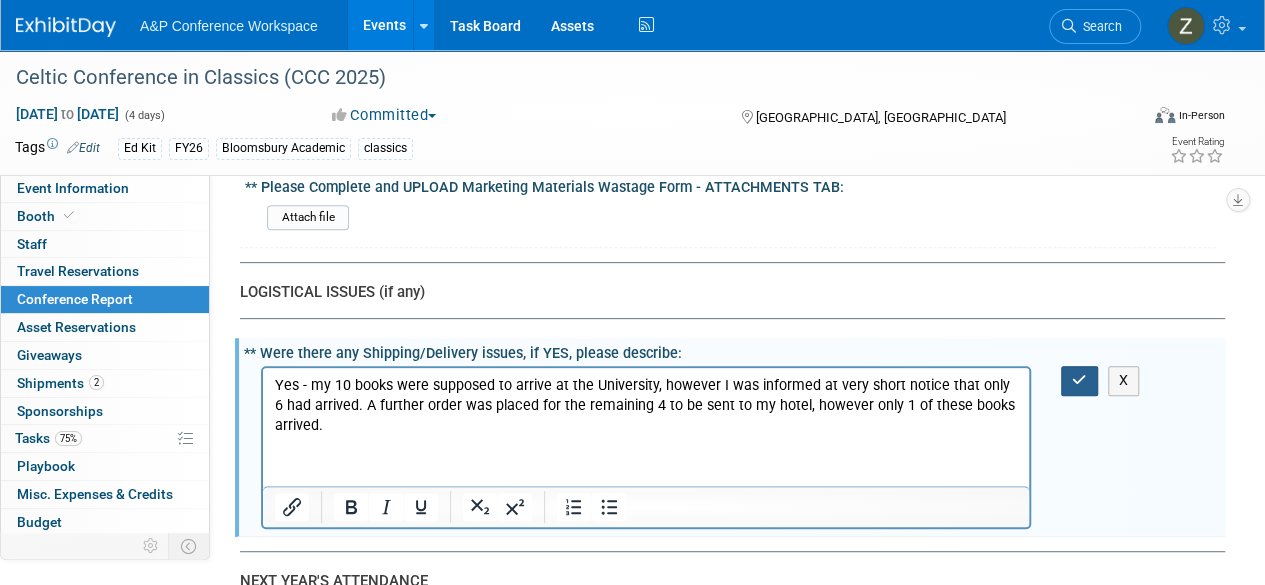 scroll, scrollTop: 4099, scrollLeft: 0, axis: vertical 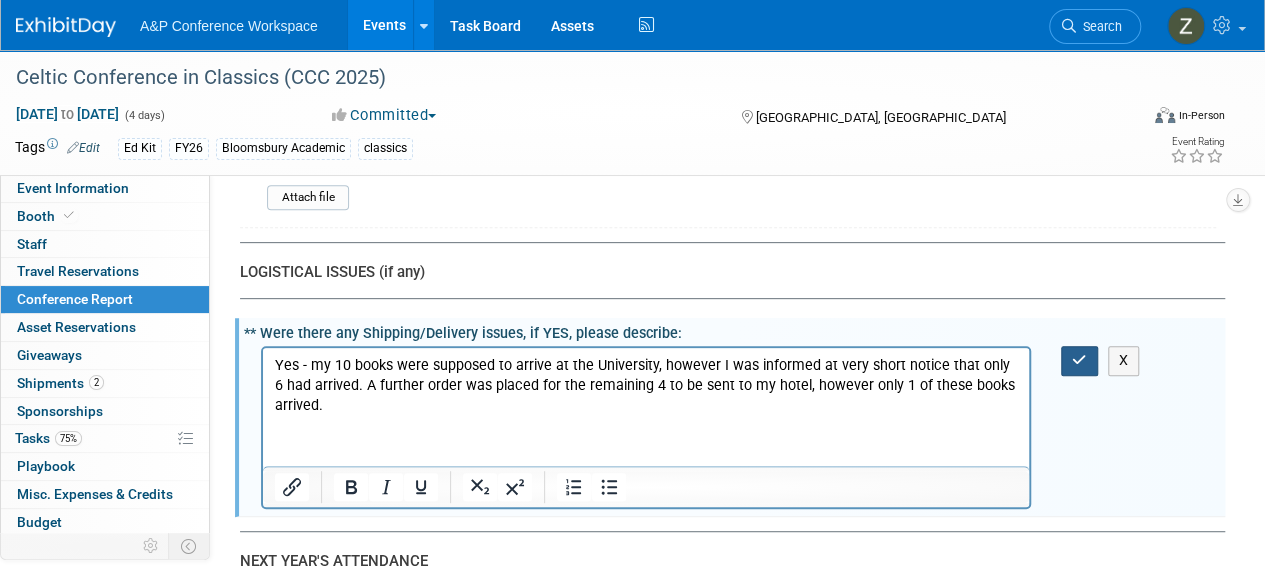 click on "X" at bounding box center [734, 426] 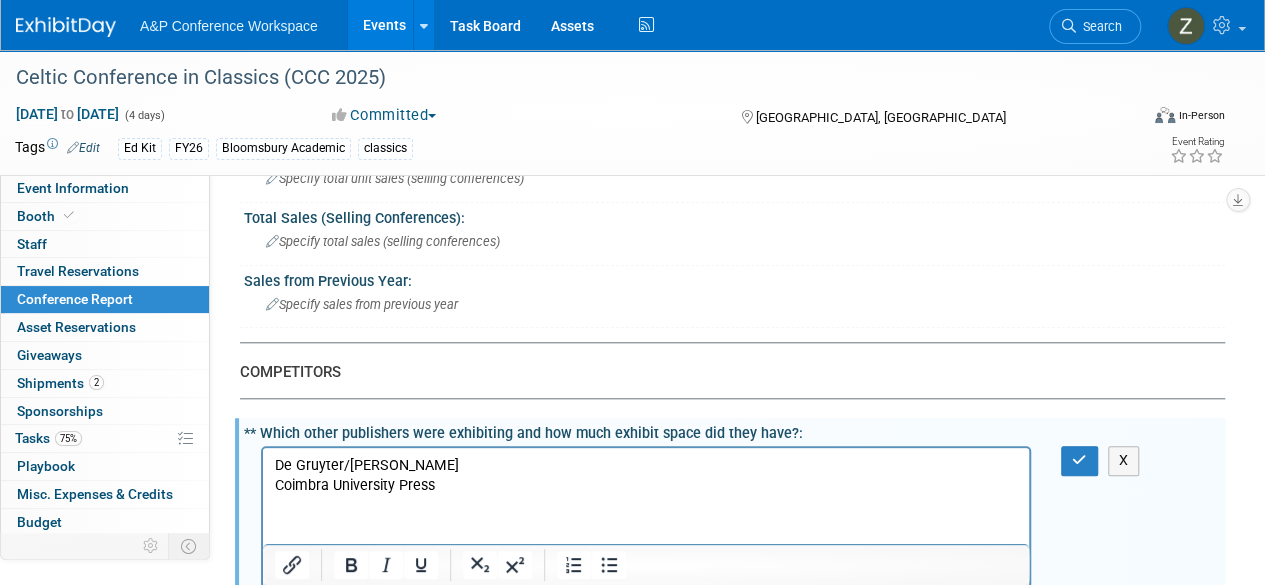scroll, scrollTop: 906, scrollLeft: 0, axis: vertical 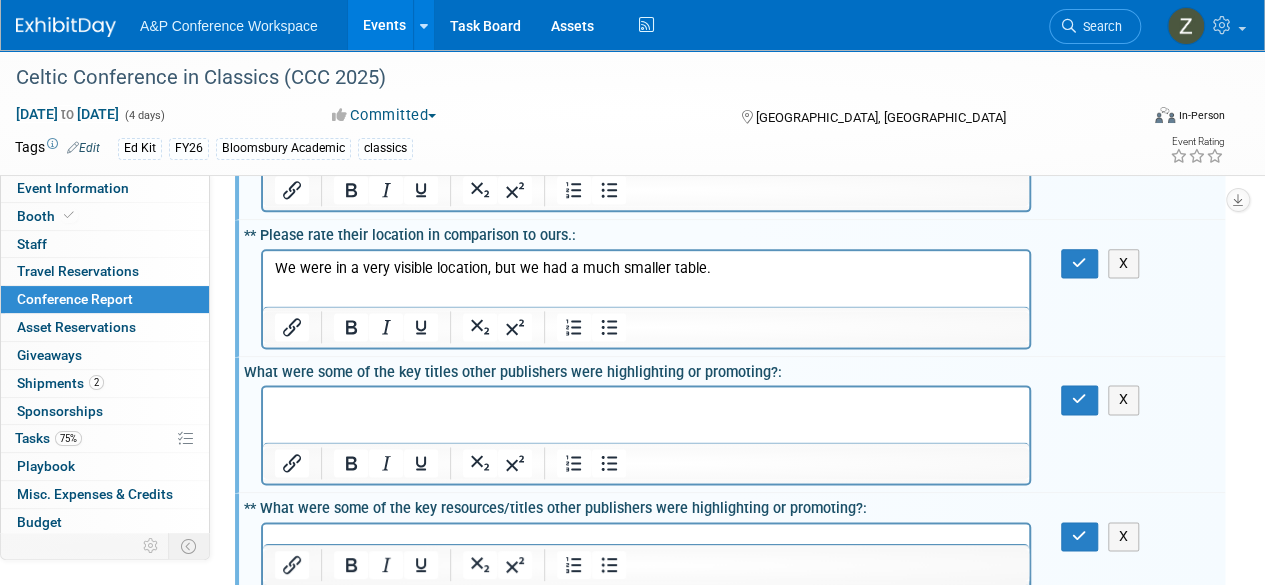 click on "We were in a very visible location, but we had a much smaller table." at bounding box center (646, 268) 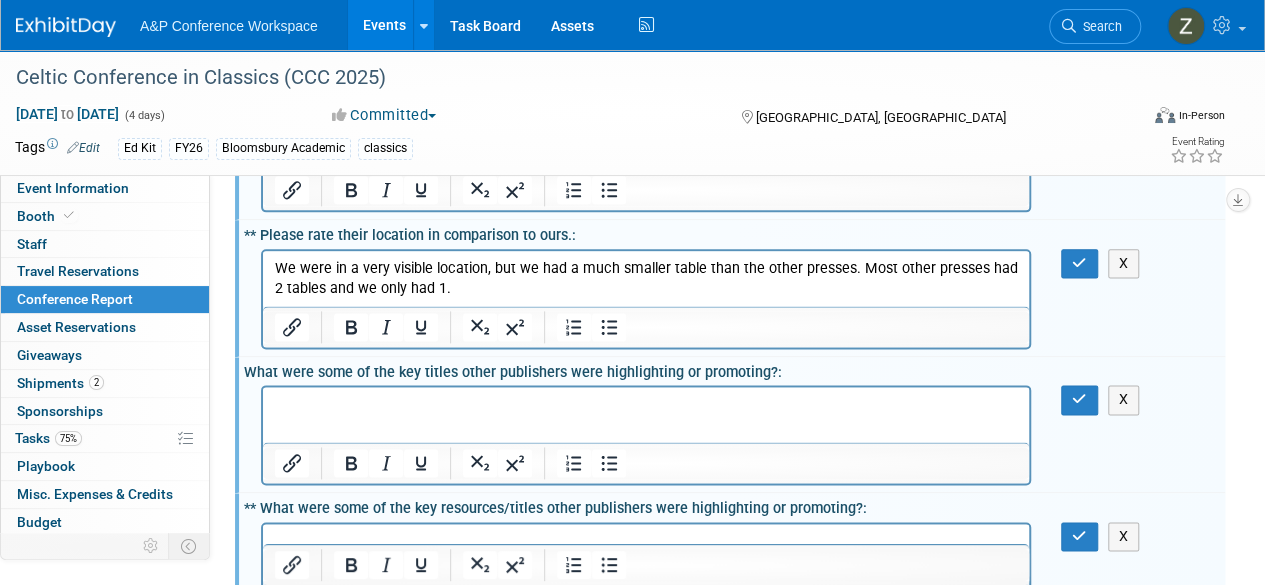 click on "We were in a very visible location, but we had a much smaller table than the other presses. Most other presses had 2 tables and we only had 1." at bounding box center (646, 278) 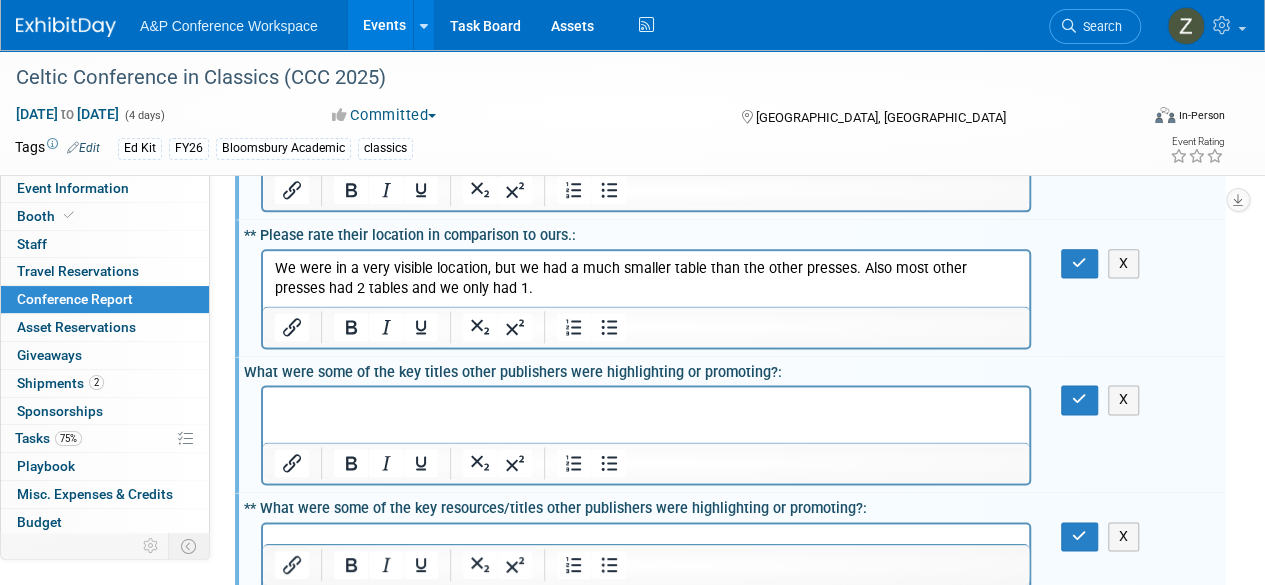 click at bounding box center [646, 405] 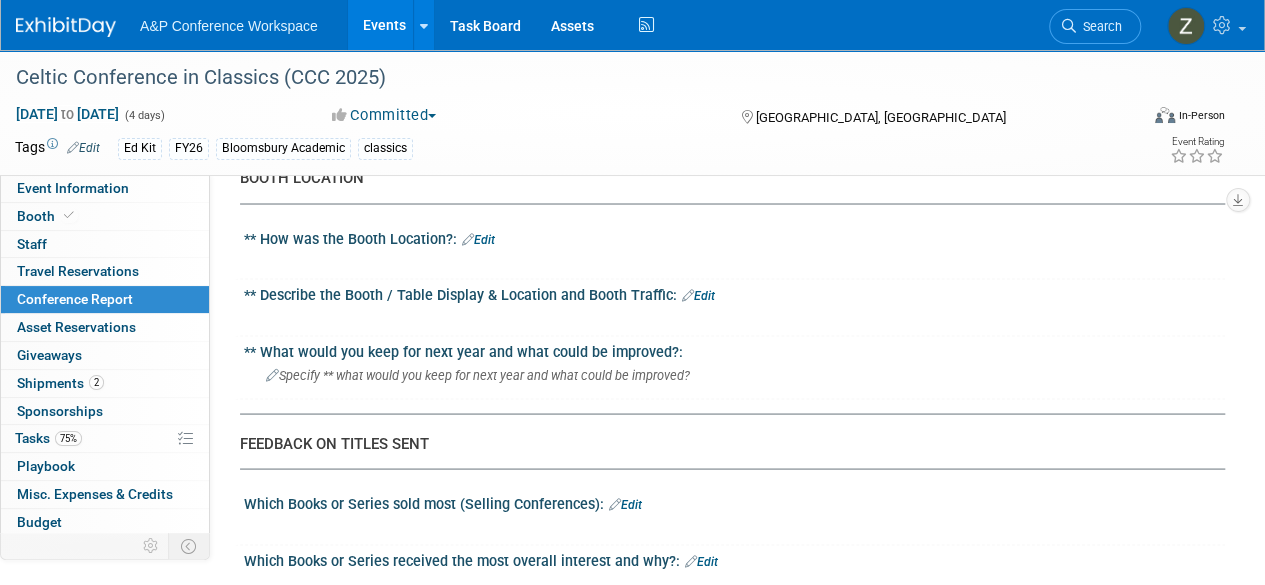 scroll, scrollTop: 1639, scrollLeft: 0, axis: vertical 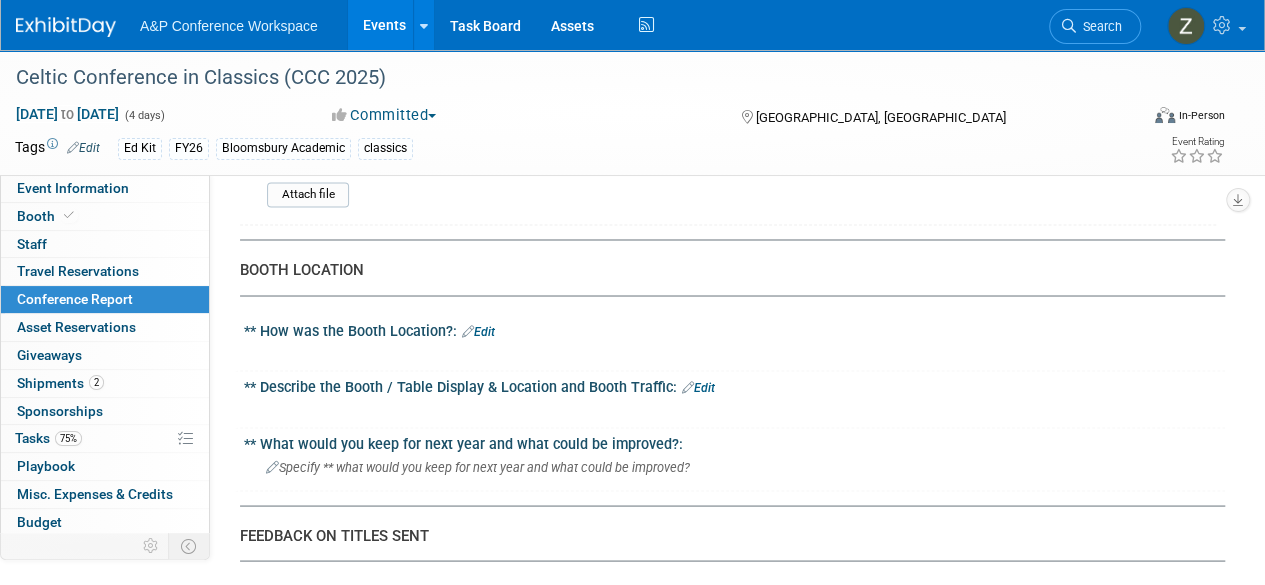 click on "Edit" at bounding box center [478, 331] 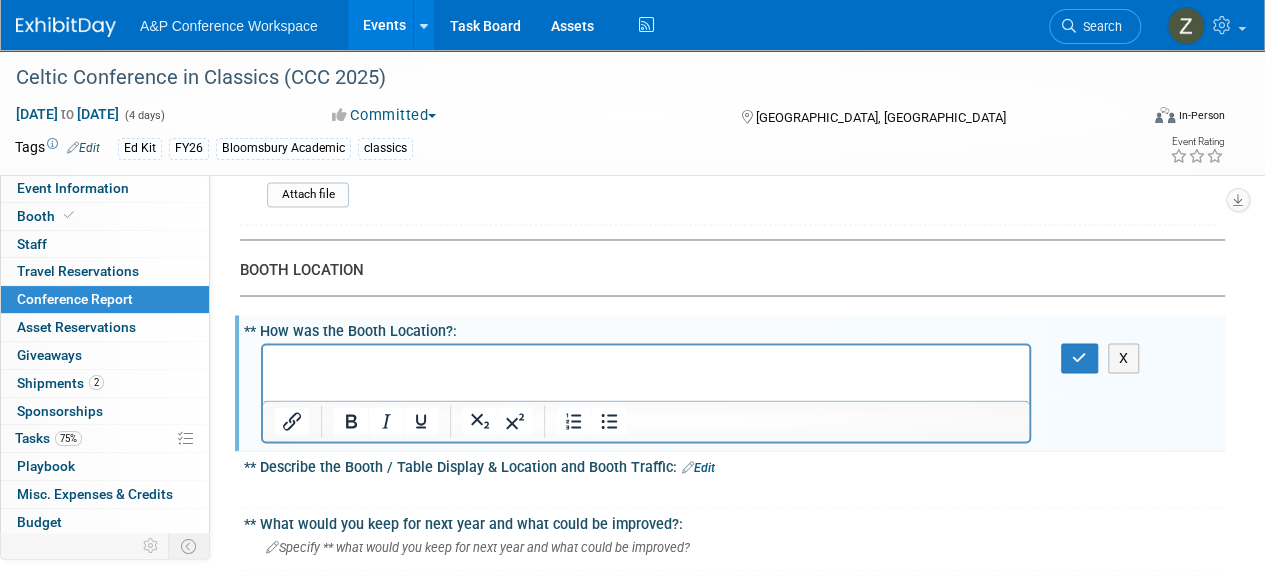 scroll, scrollTop: 0, scrollLeft: 0, axis: both 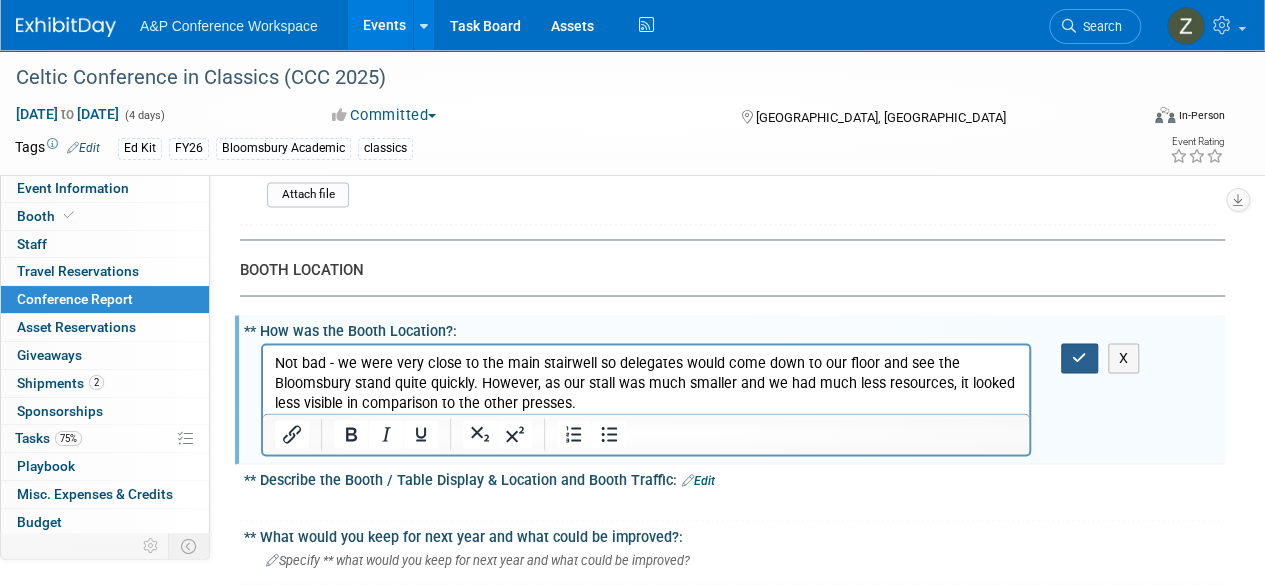 click at bounding box center (1079, 357) 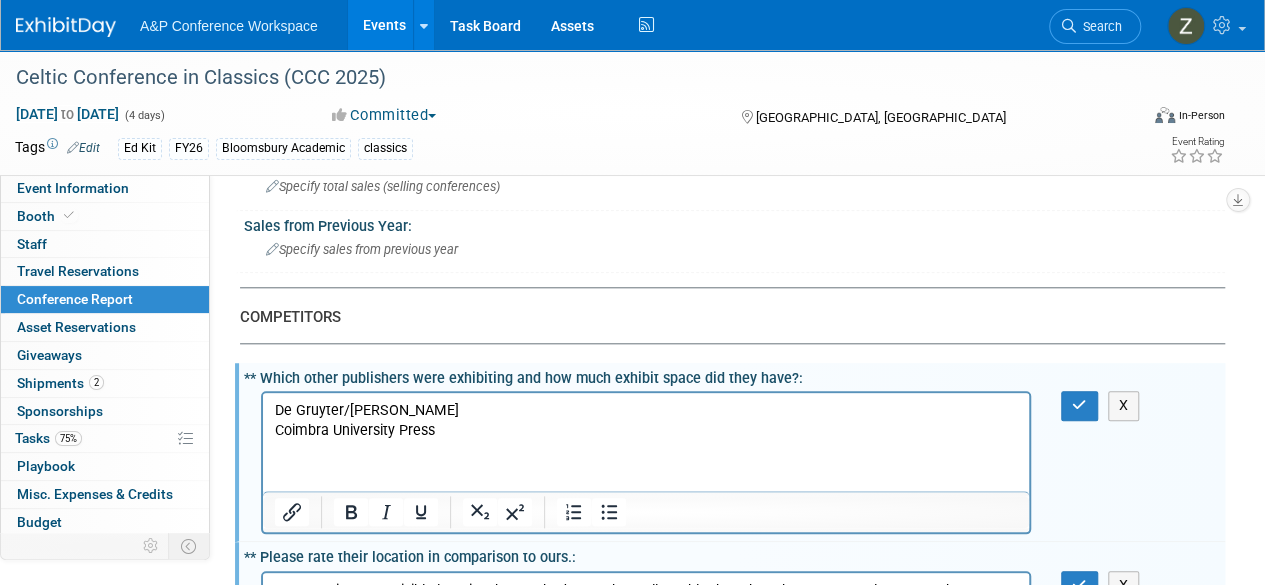 scroll, scrollTop: 882, scrollLeft: 0, axis: vertical 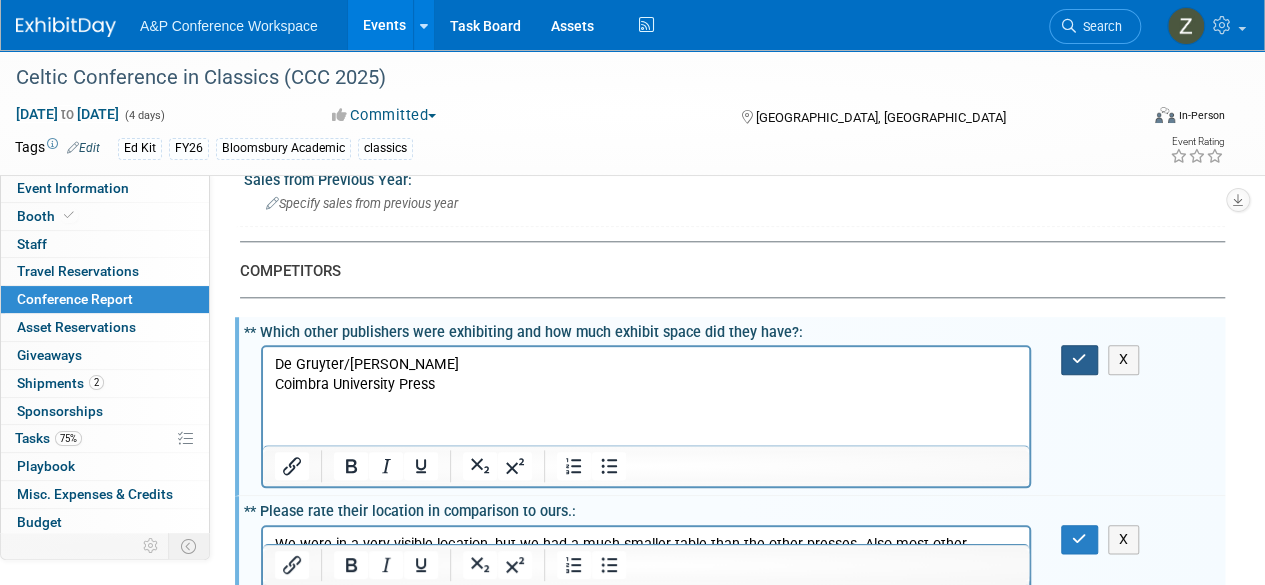 click at bounding box center [1079, 359] 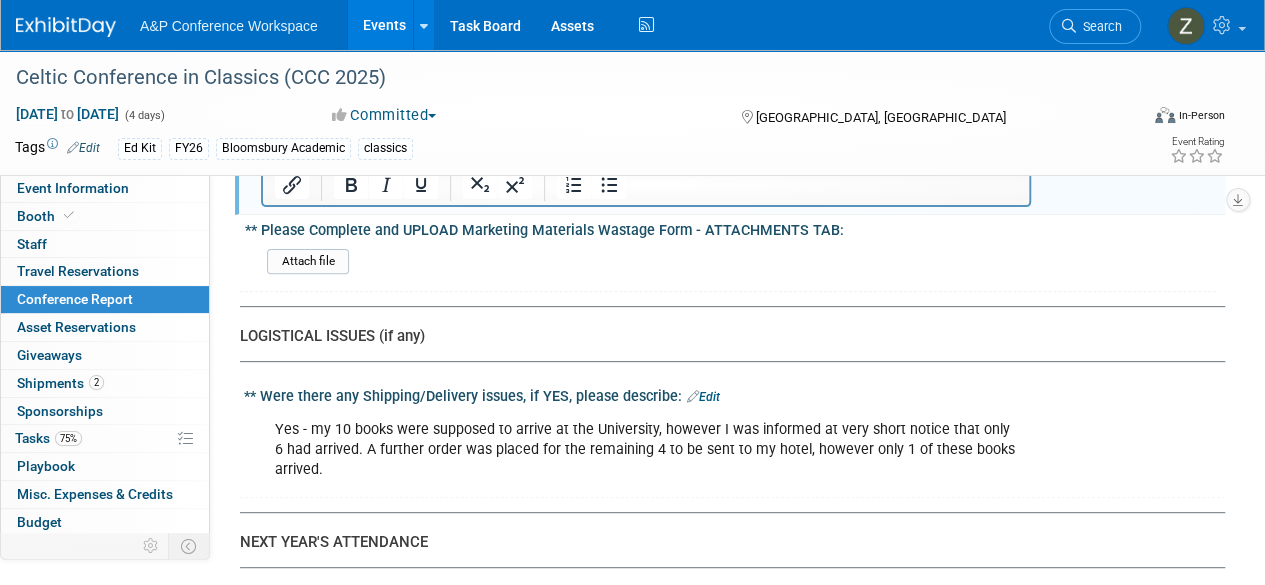 scroll, scrollTop: 3700, scrollLeft: 0, axis: vertical 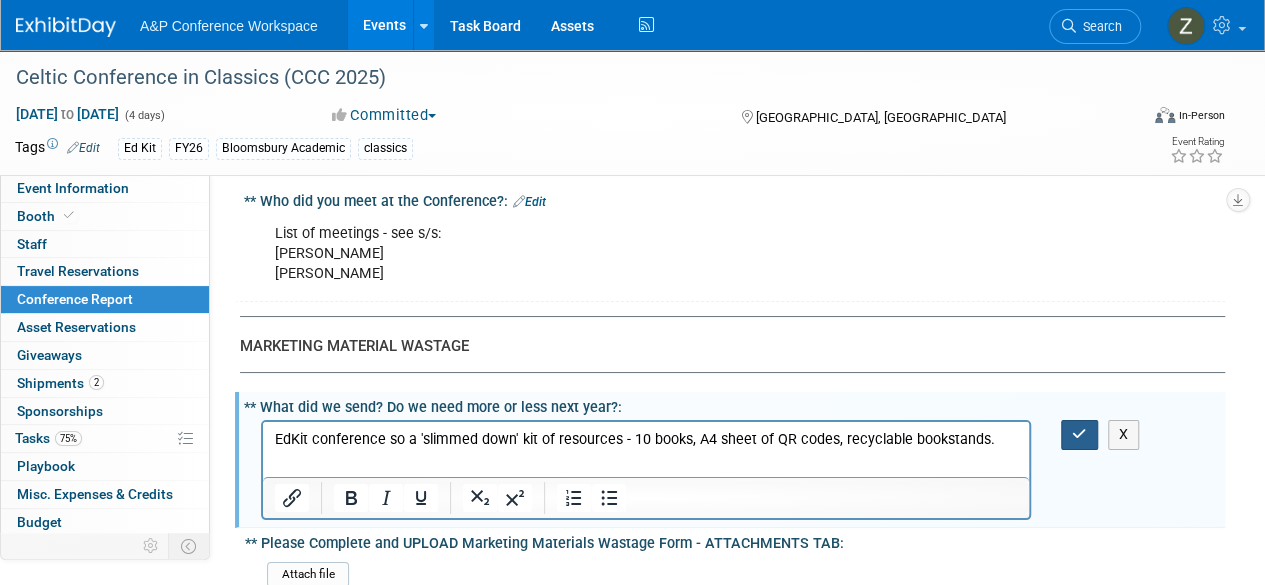 click at bounding box center [1079, 434] 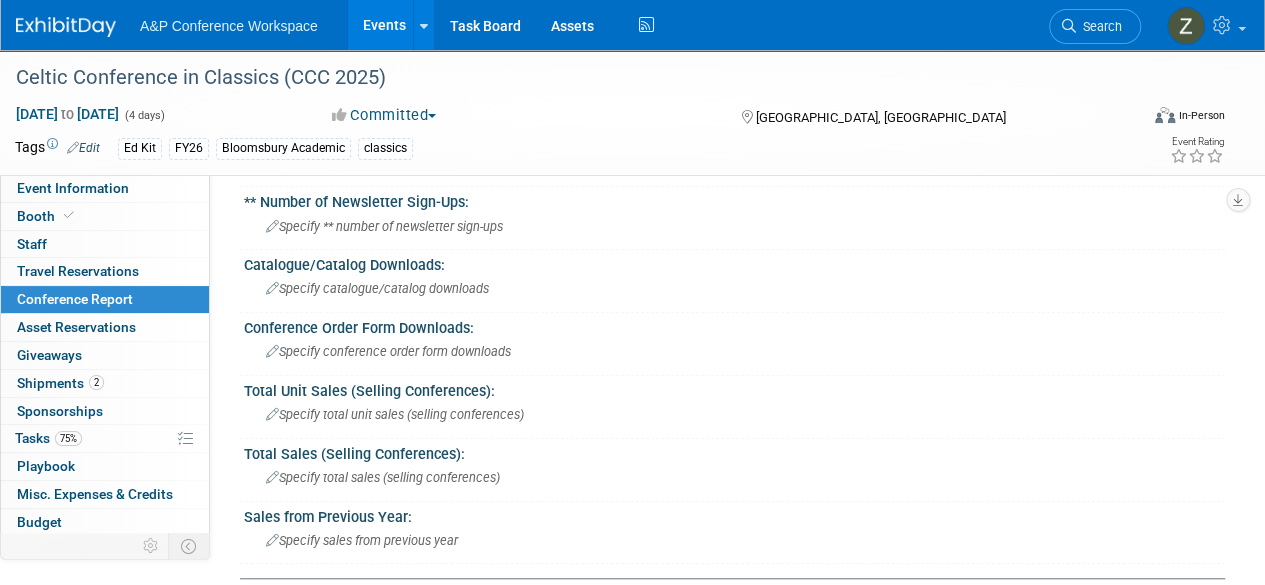 scroll, scrollTop: 532, scrollLeft: 0, axis: vertical 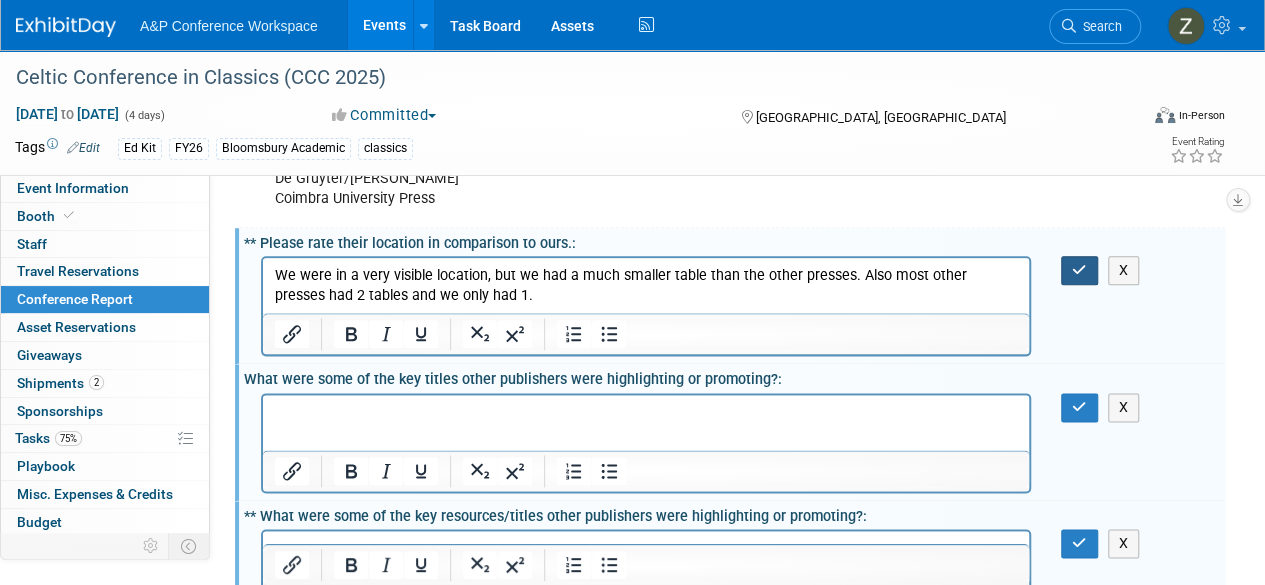 click at bounding box center (1079, 270) 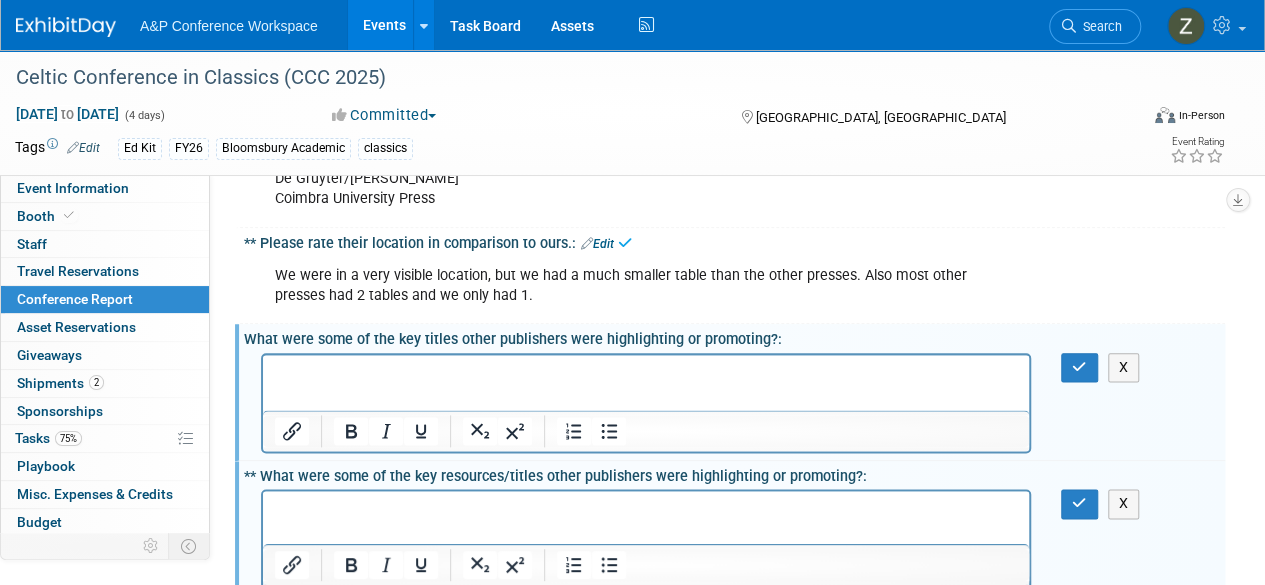 click on "X" at bounding box center (734, 401) 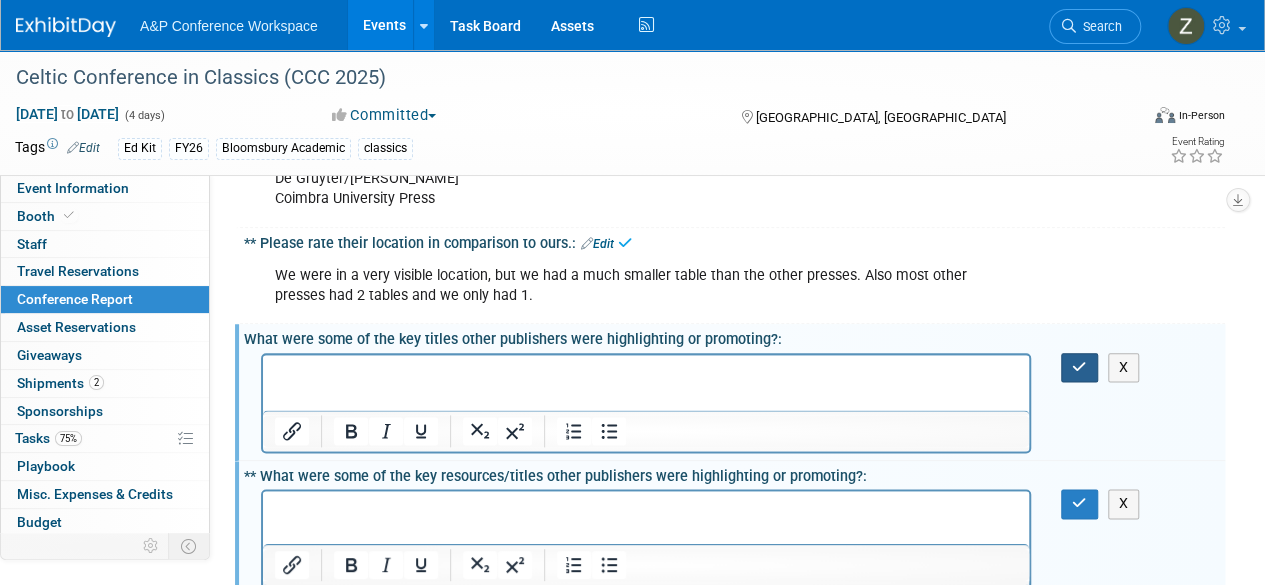 click at bounding box center (1079, 367) 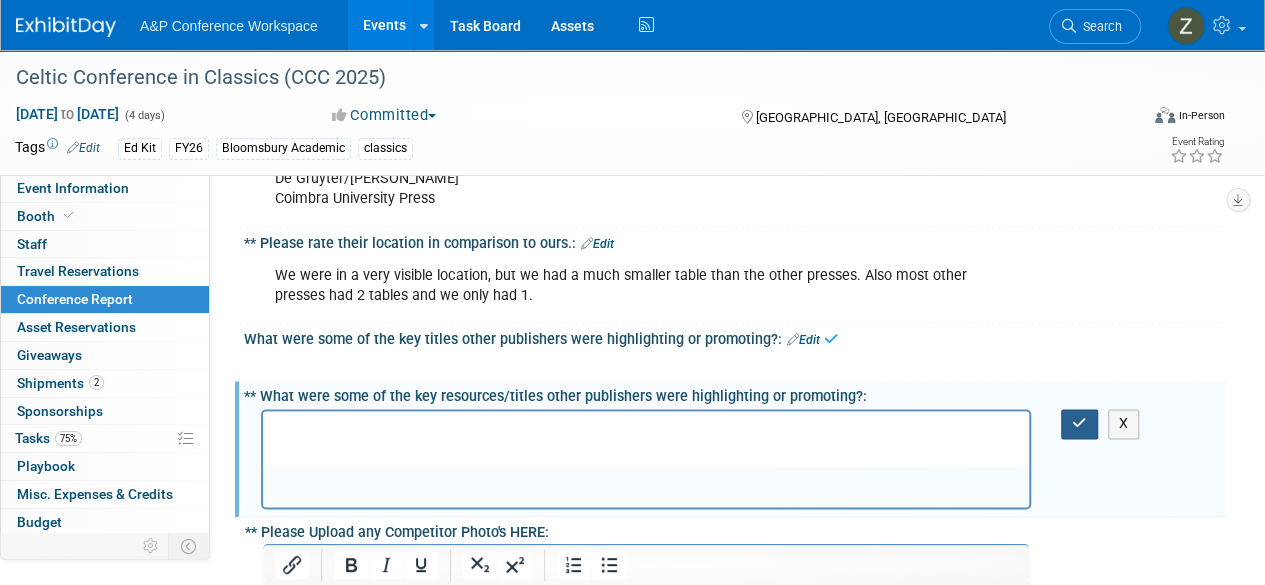 click at bounding box center (1079, 423) 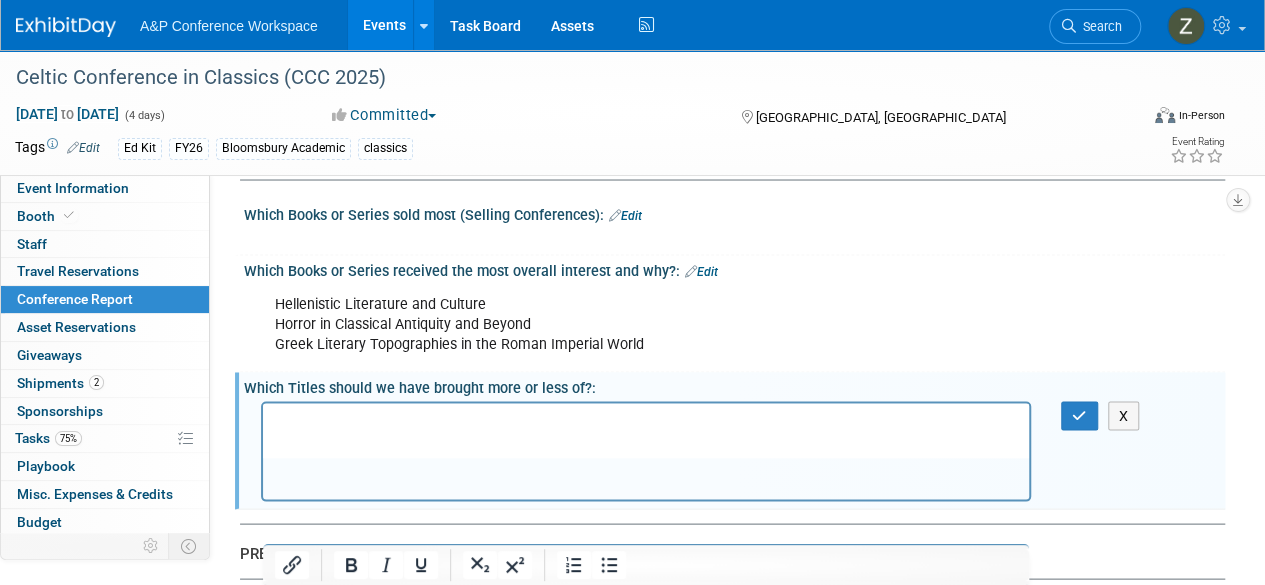 scroll, scrollTop: 1834, scrollLeft: 0, axis: vertical 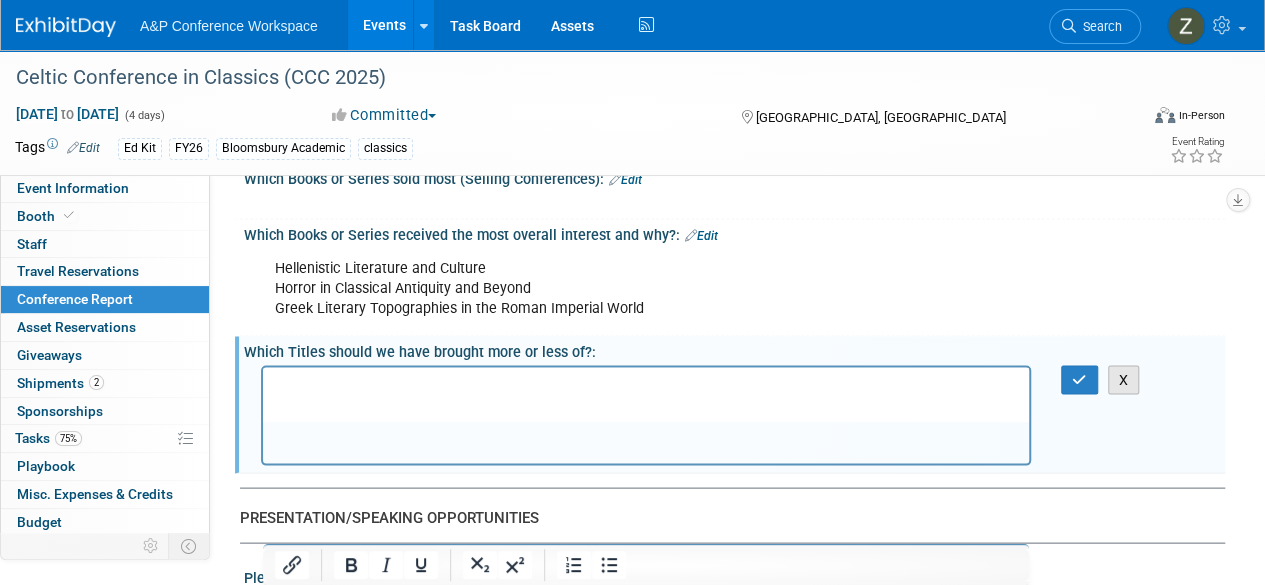 click on "X" at bounding box center (1124, 379) 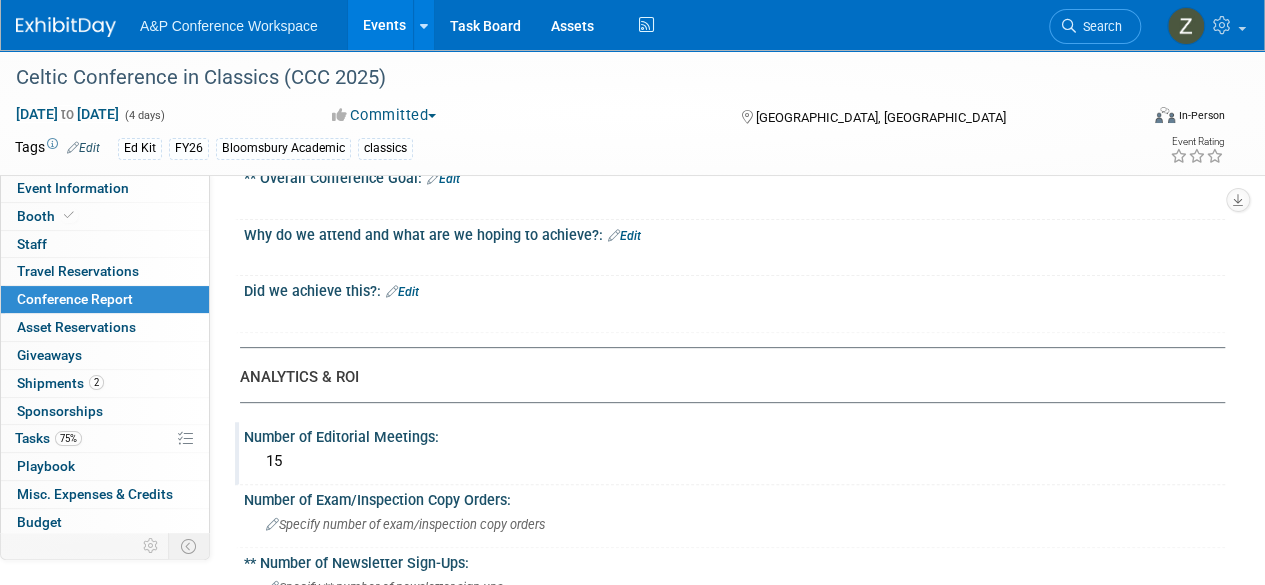 scroll, scrollTop: 0, scrollLeft: 0, axis: both 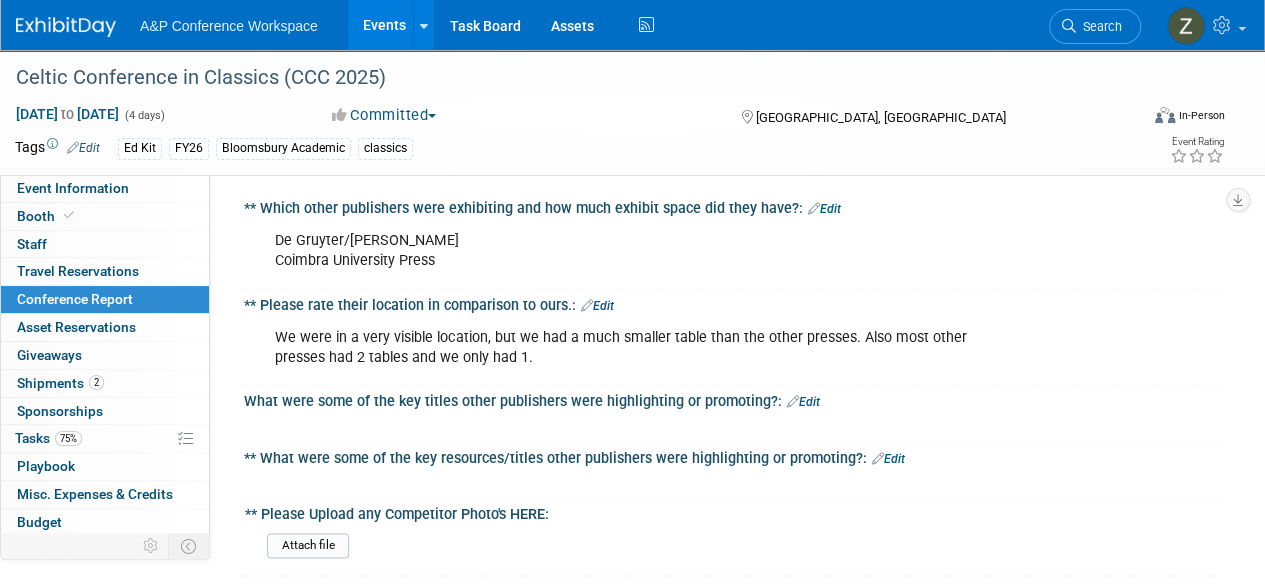 click on "Edit" at bounding box center (824, 209) 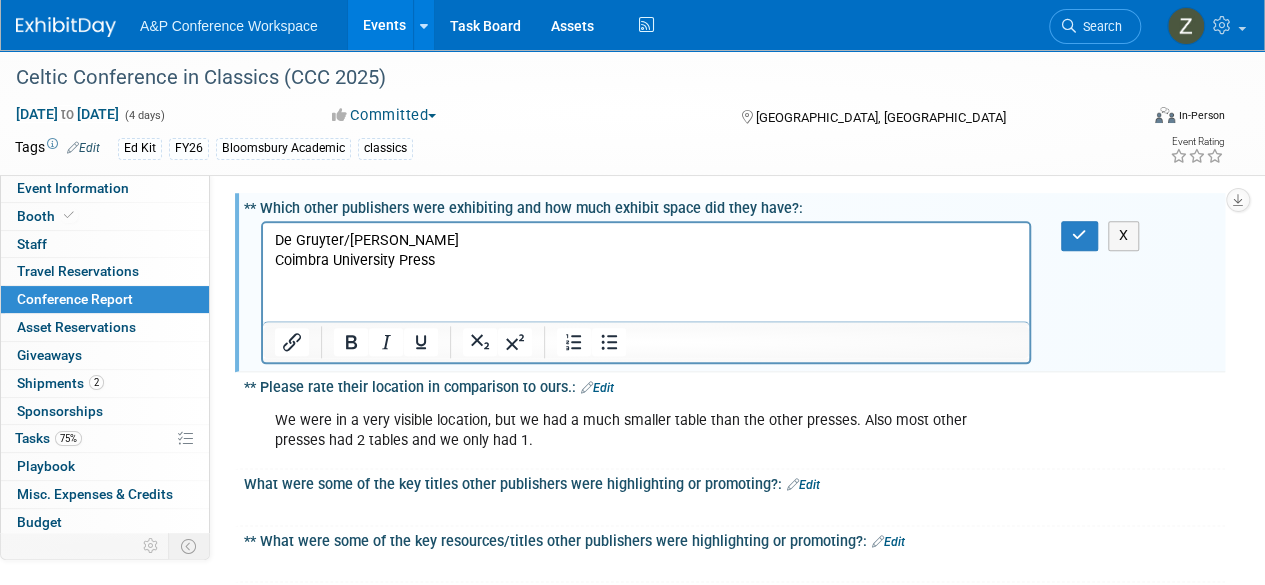 scroll, scrollTop: 0, scrollLeft: 0, axis: both 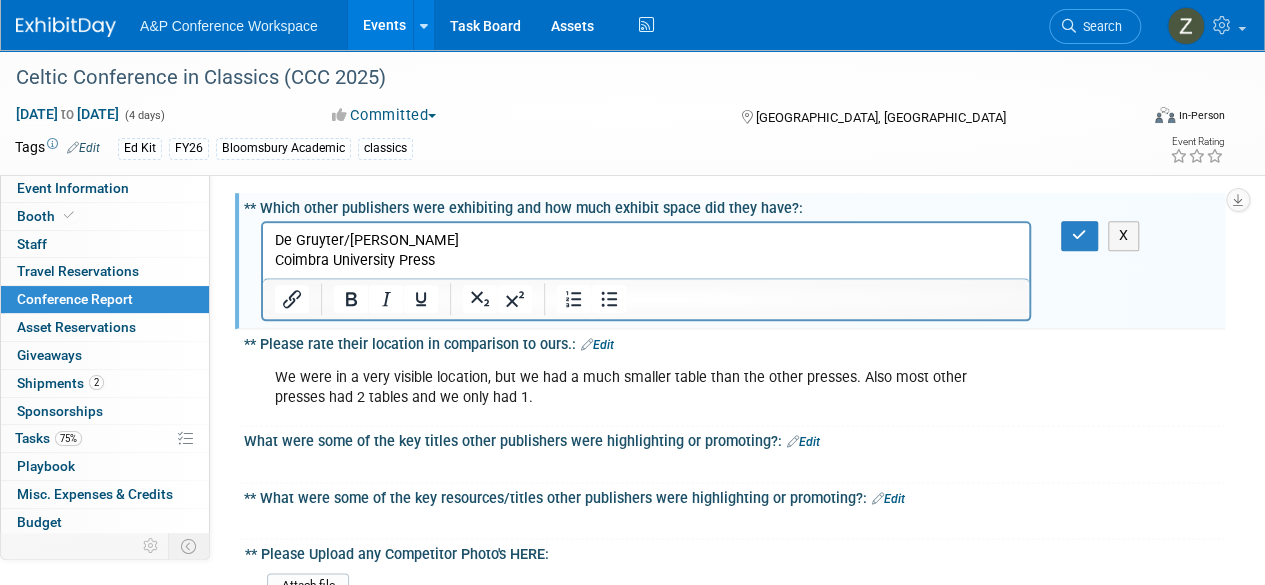 click on "De Gruyter/Brill Coimbra University Press" at bounding box center [646, 251] 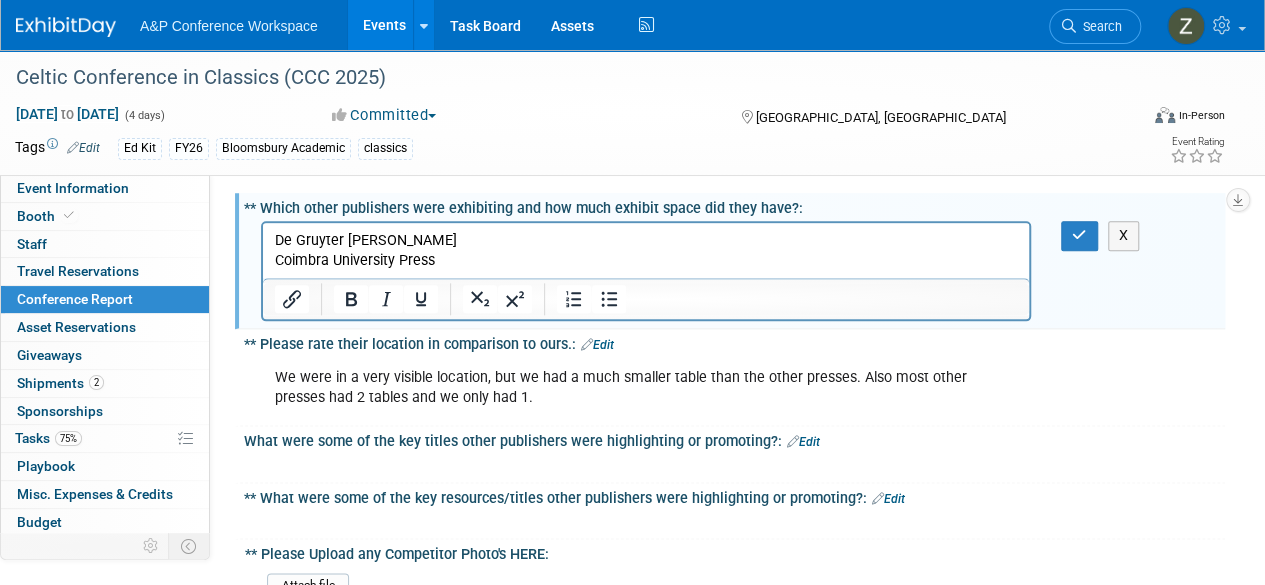 click on "De Gruyter Brill Coimbra University Press" at bounding box center (646, 251) 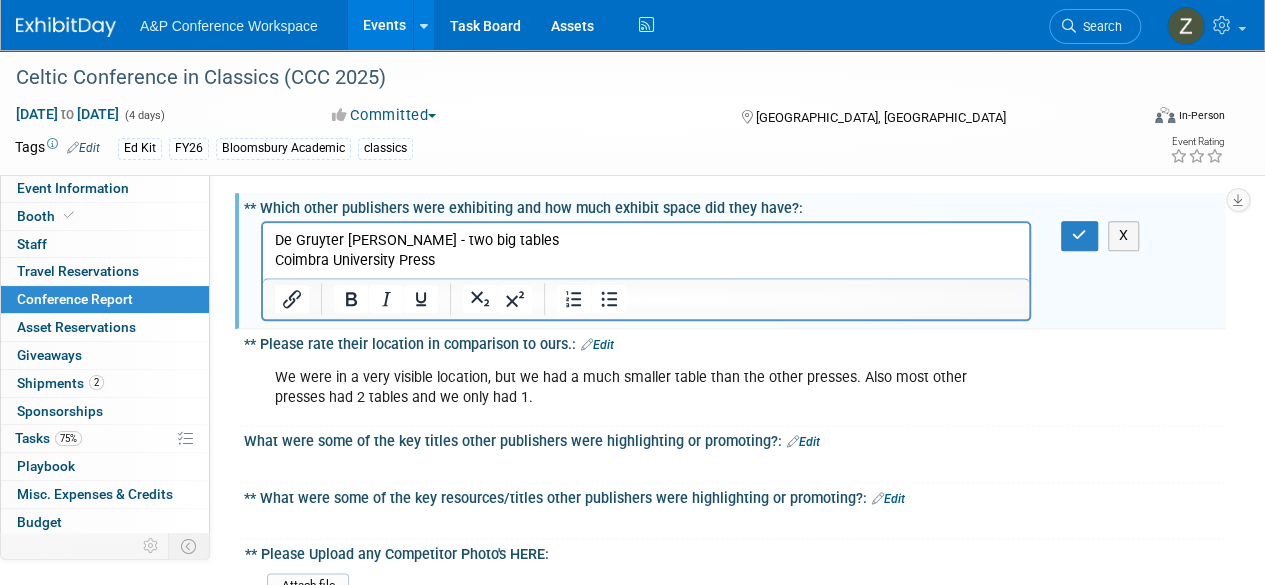 click on "De Gruyter Brill - two big tables Coimbra University Press" at bounding box center [646, 251] 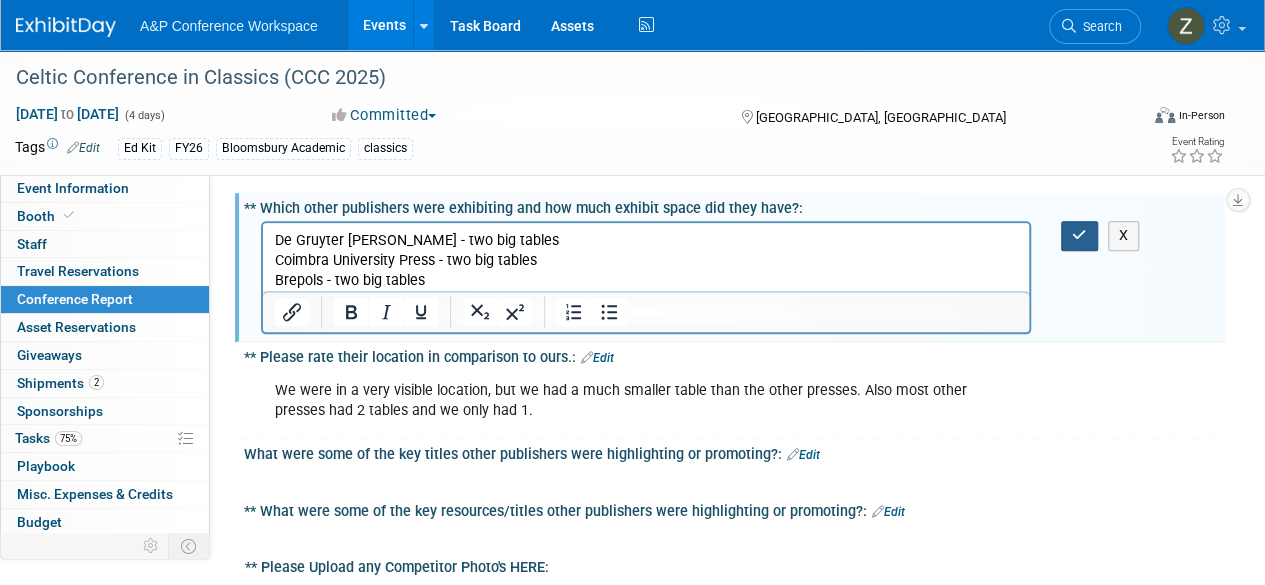 click at bounding box center (1079, 235) 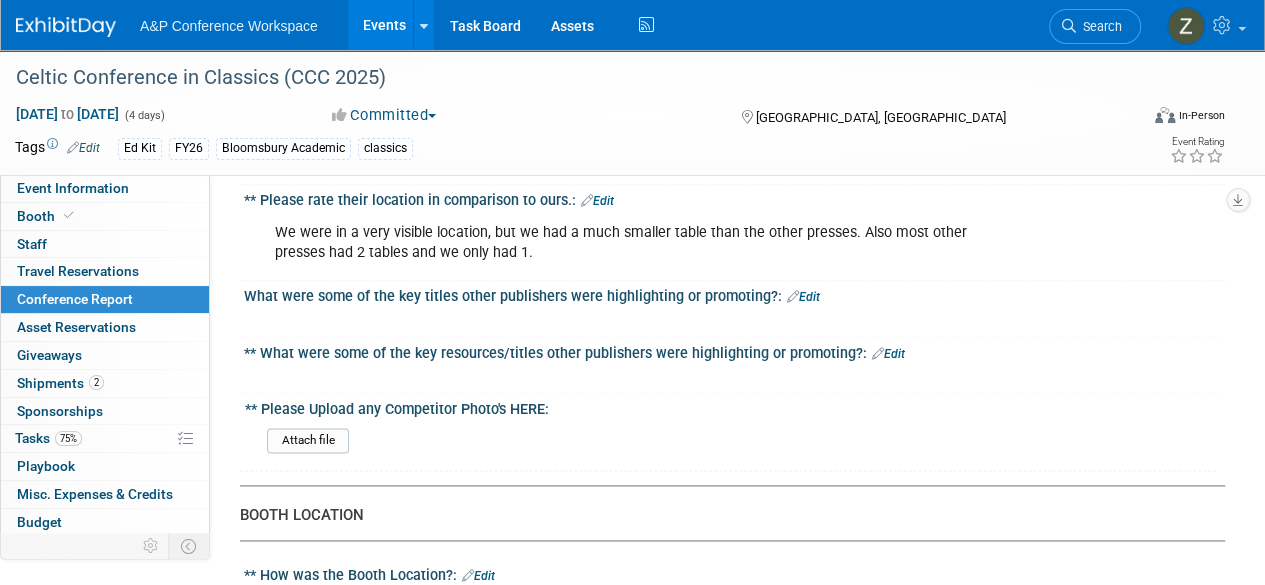 scroll, scrollTop: 1138, scrollLeft: 0, axis: vertical 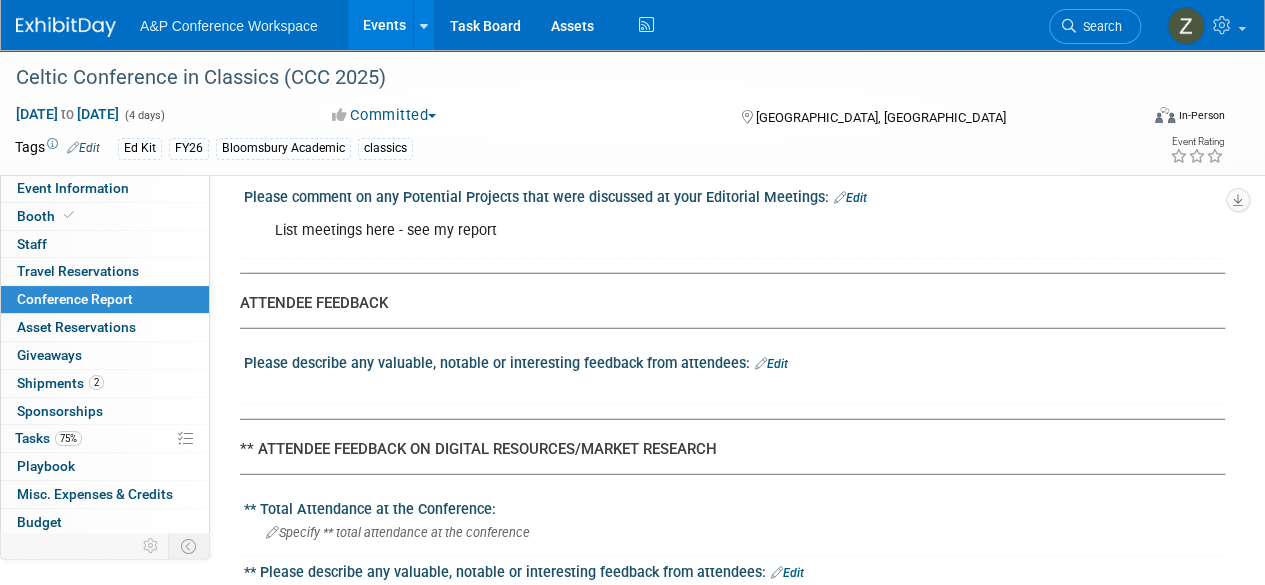 click on "Edit" at bounding box center [771, 364] 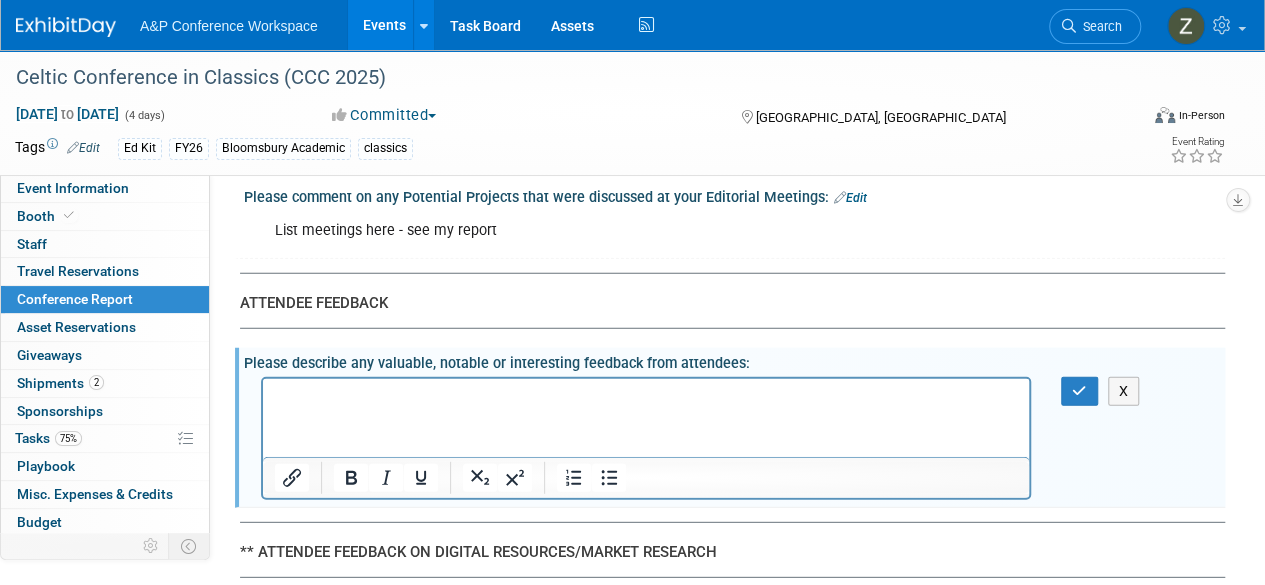 scroll, scrollTop: 0, scrollLeft: 0, axis: both 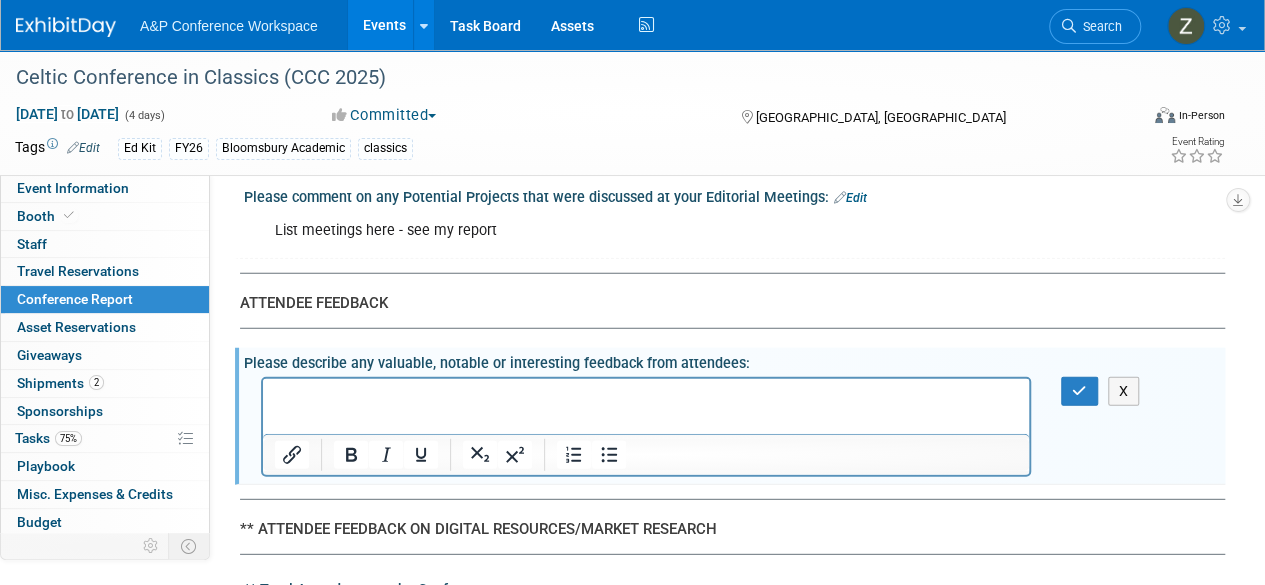 click at bounding box center [646, 392] 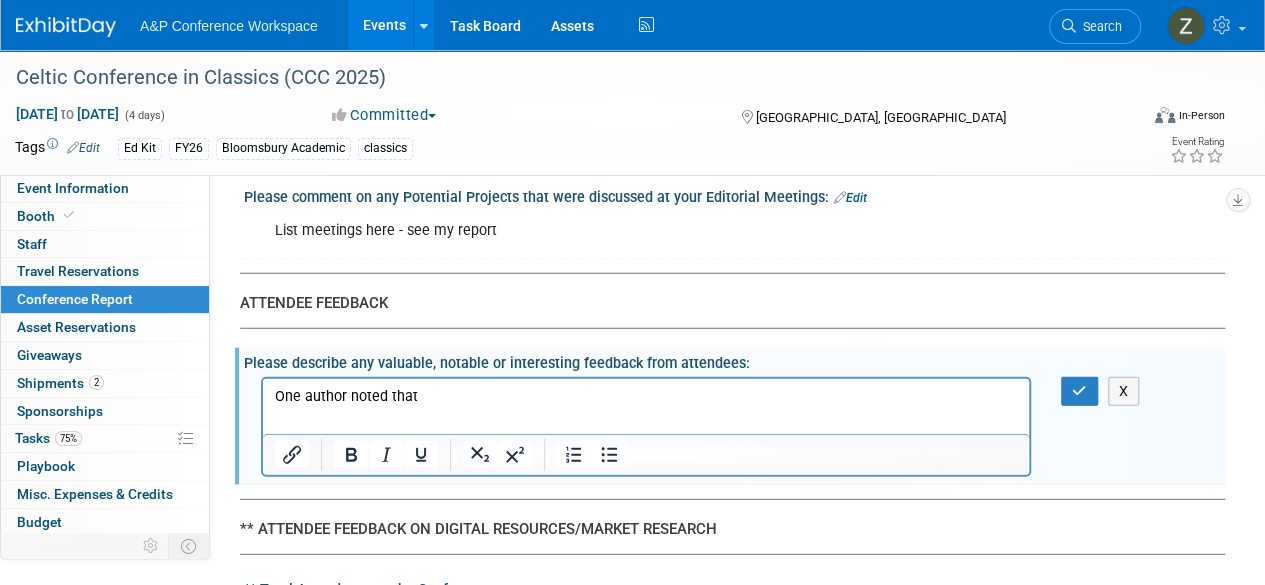 click on "One author noted that" at bounding box center [646, 392] 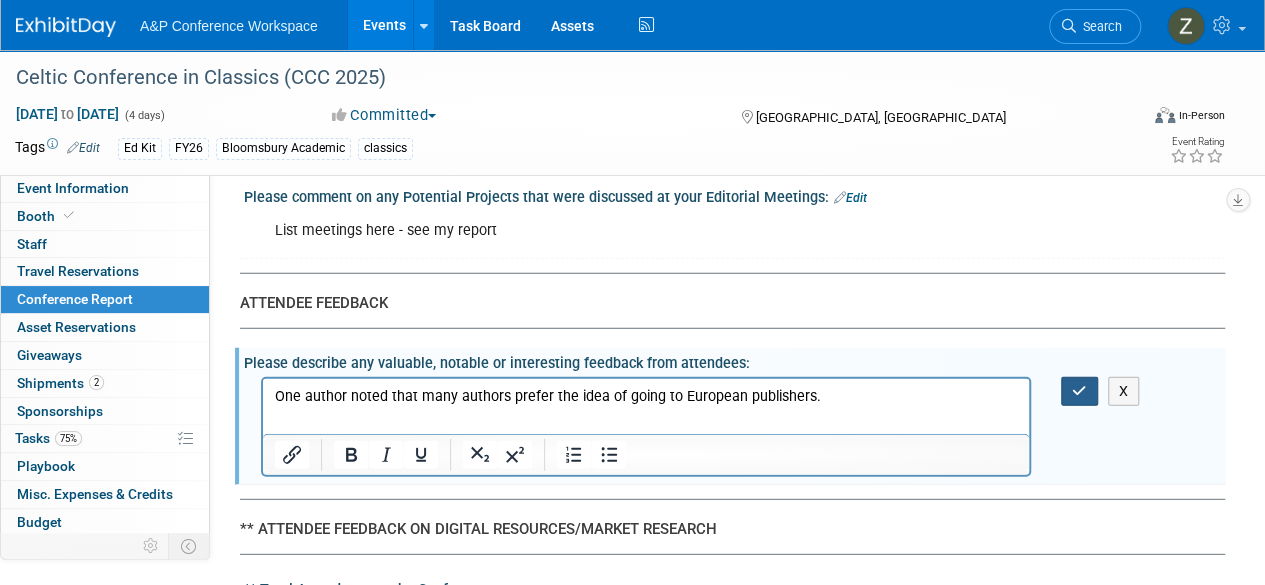 click at bounding box center (1079, 391) 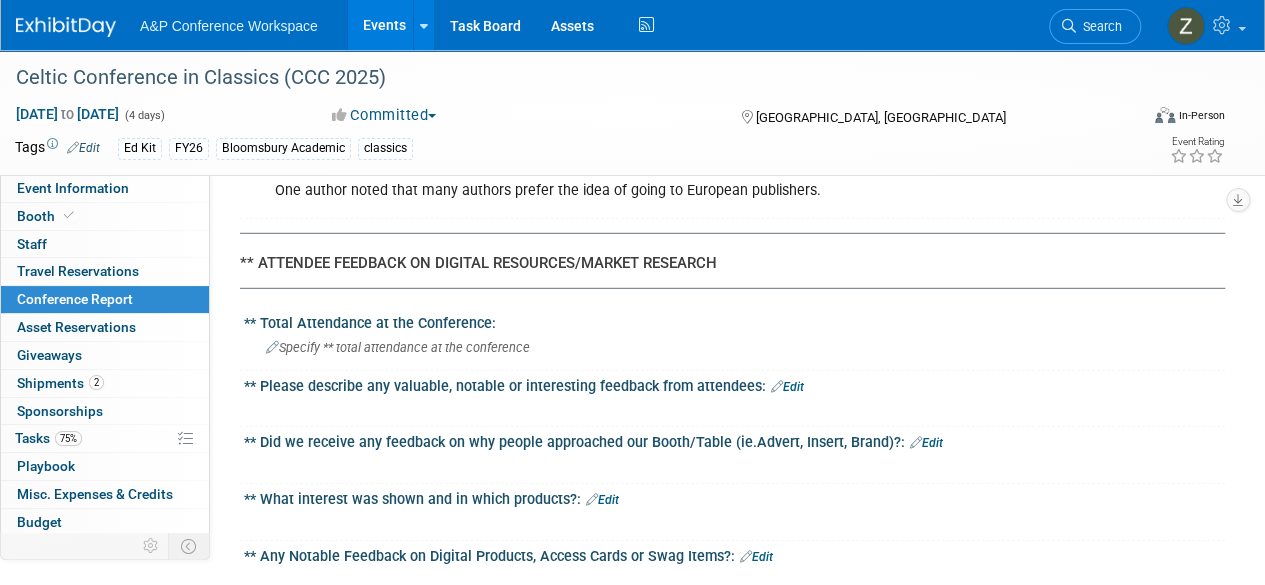 scroll, scrollTop: 2585, scrollLeft: 0, axis: vertical 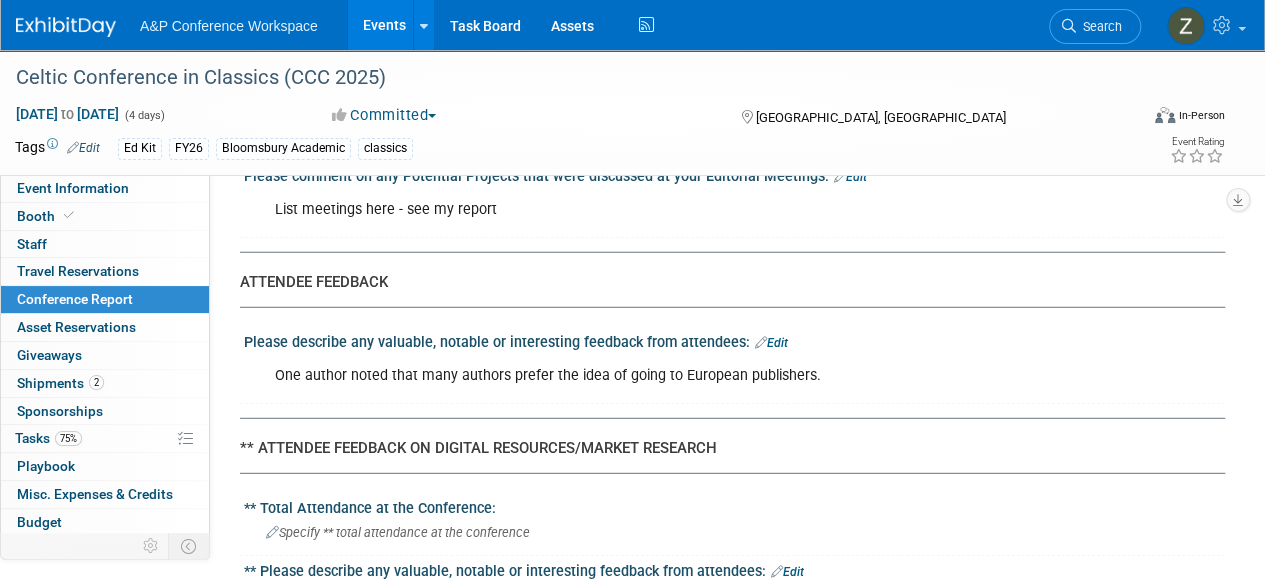 click on "Edit" at bounding box center (771, 343) 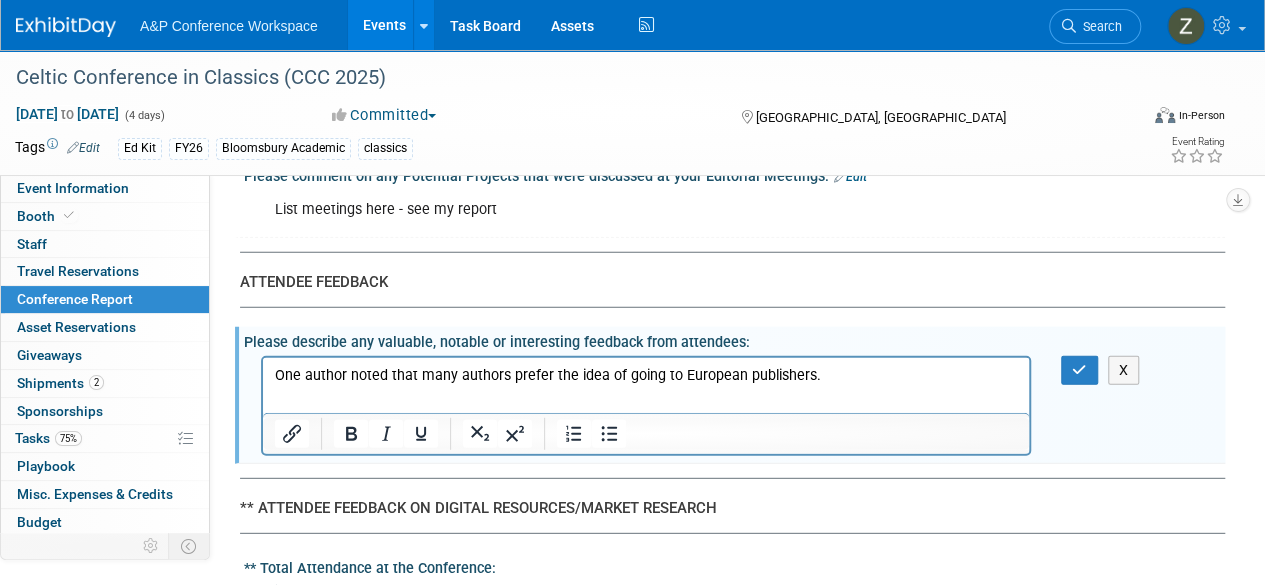 scroll, scrollTop: 0, scrollLeft: 0, axis: both 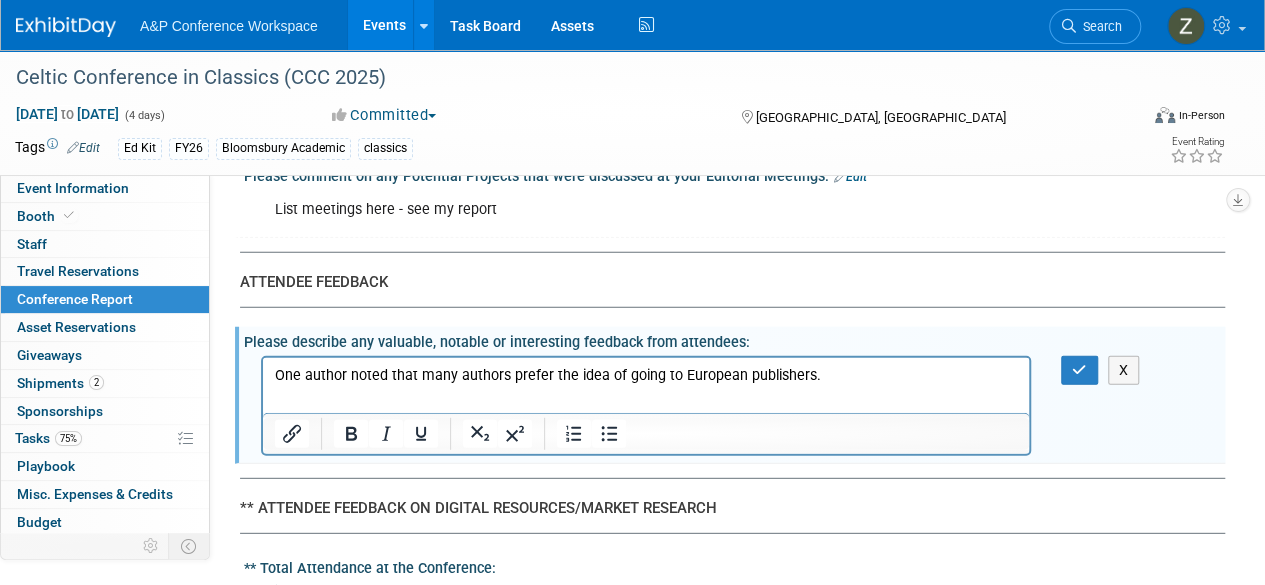 drag, startPoint x: 828, startPoint y: 379, endPoint x: 817, endPoint y: 391, distance: 16.27882 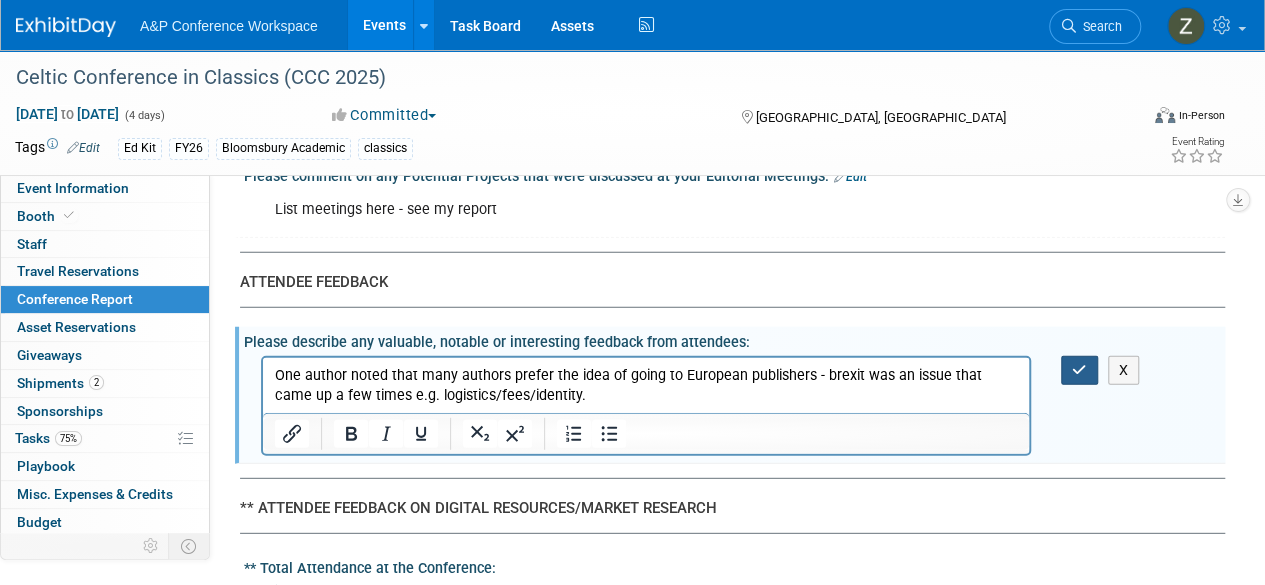 click at bounding box center [1079, 370] 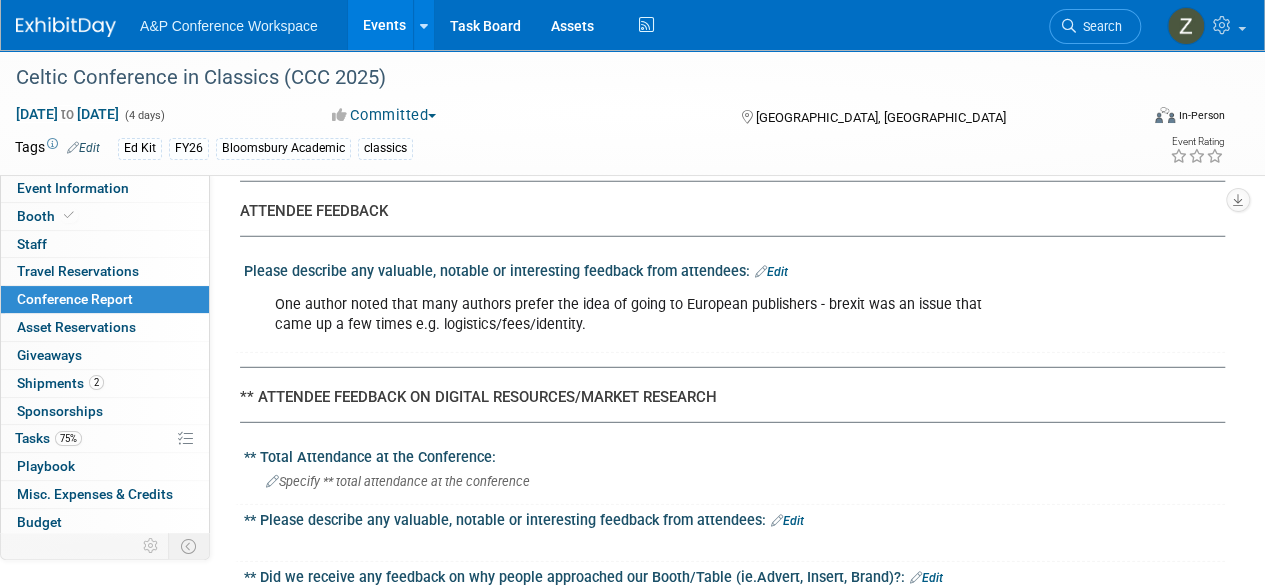 scroll, scrollTop: 2743, scrollLeft: 0, axis: vertical 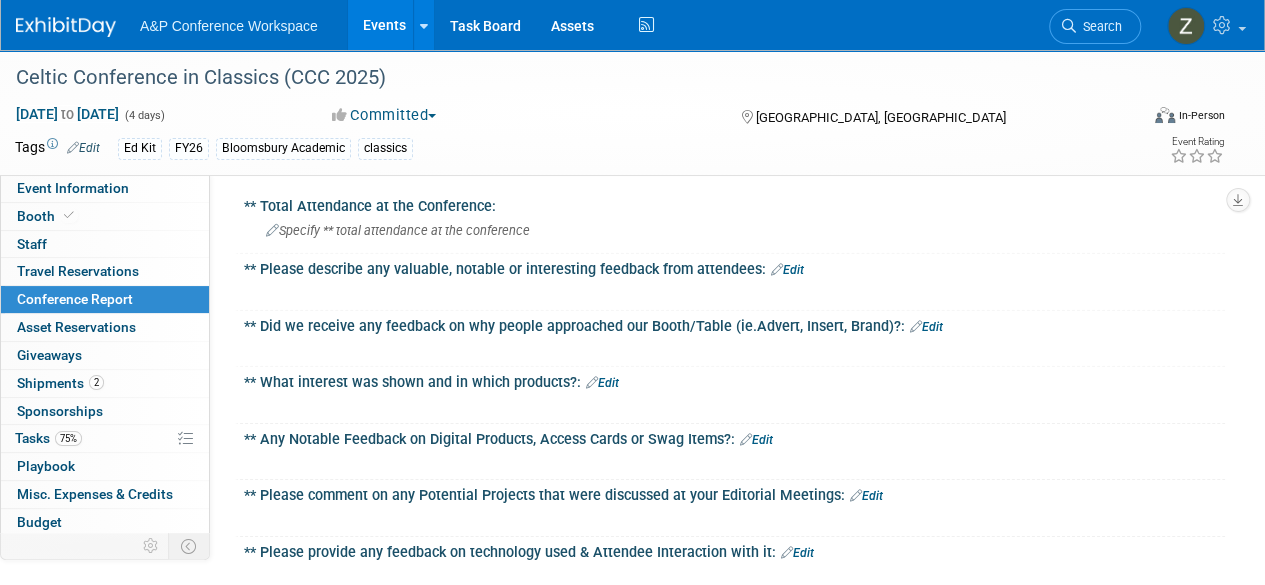 click on "Edit" at bounding box center (926, 327) 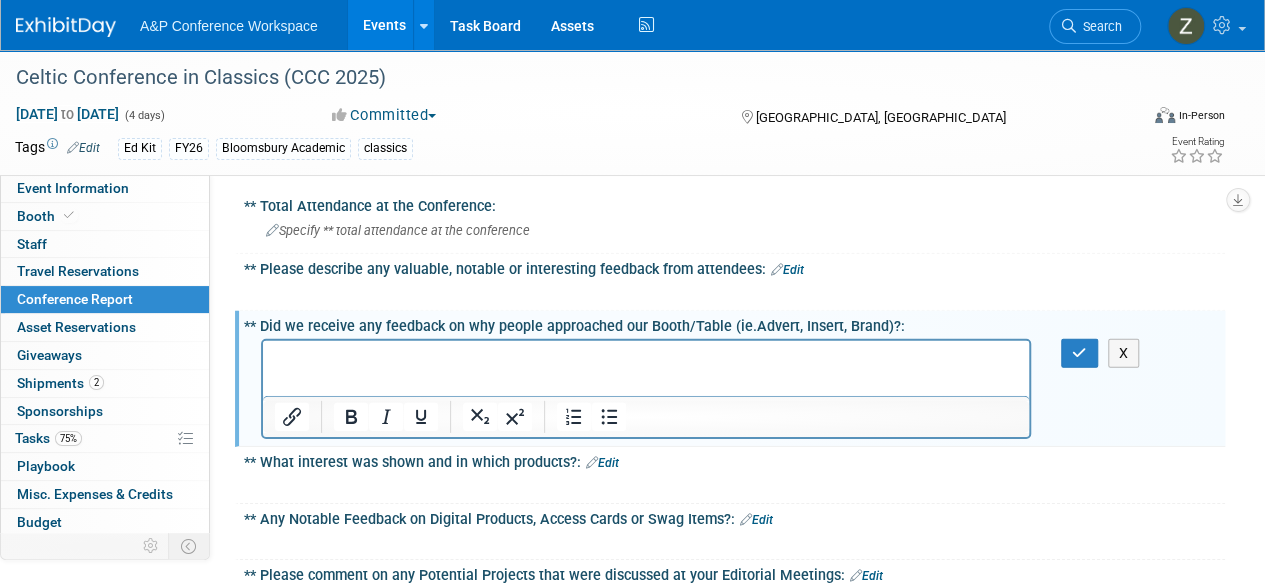 scroll, scrollTop: 0, scrollLeft: 0, axis: both 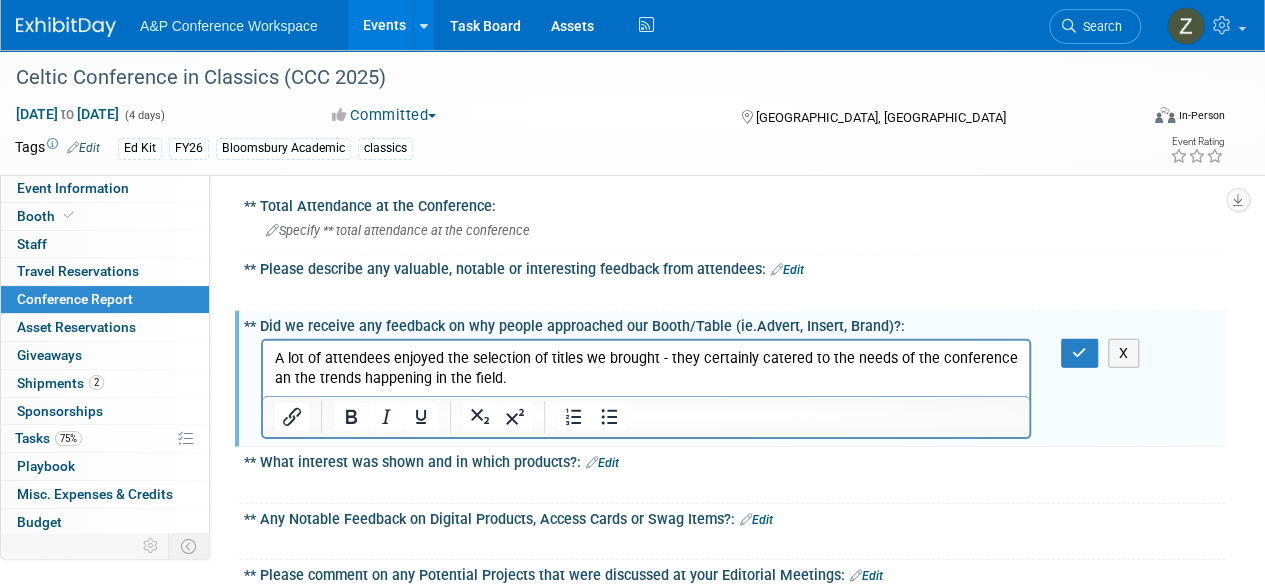 click on "X" at bounding box center (1085, 353) 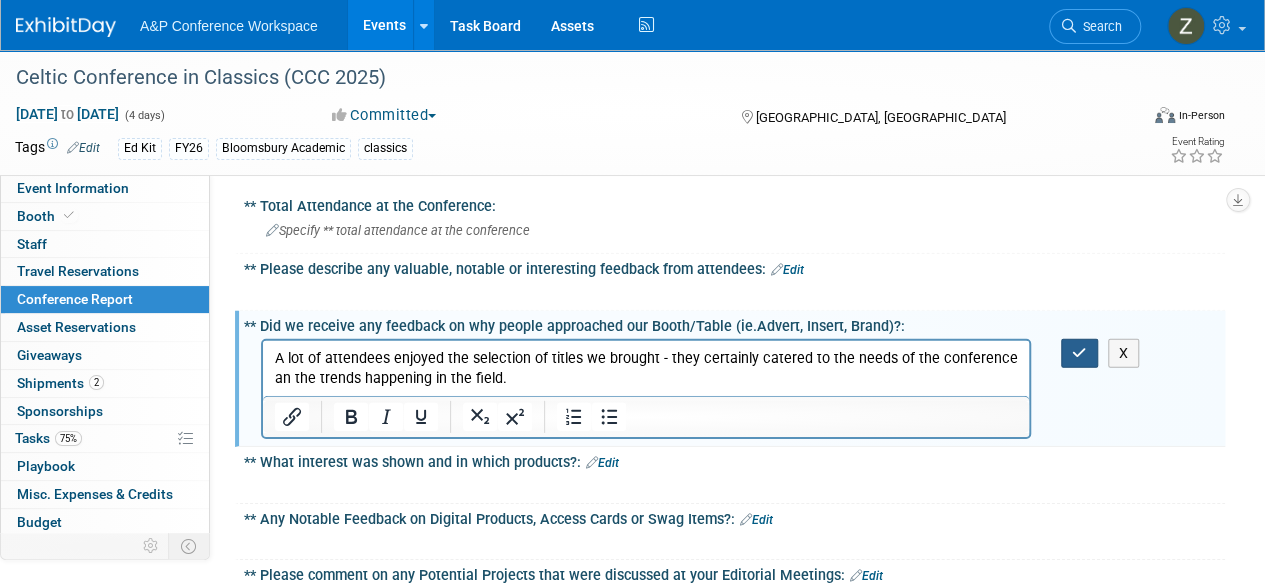 click at bounding box center [1079, 353] 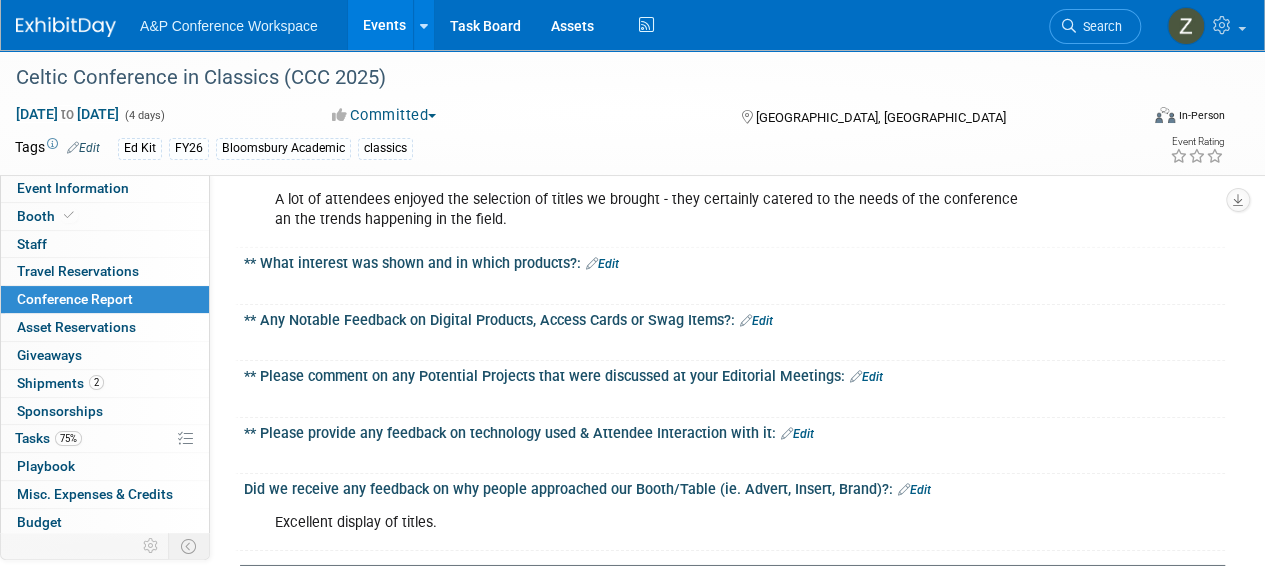 scroll, scrollTop: 3085, scrollLeft: 0, axis: vertical 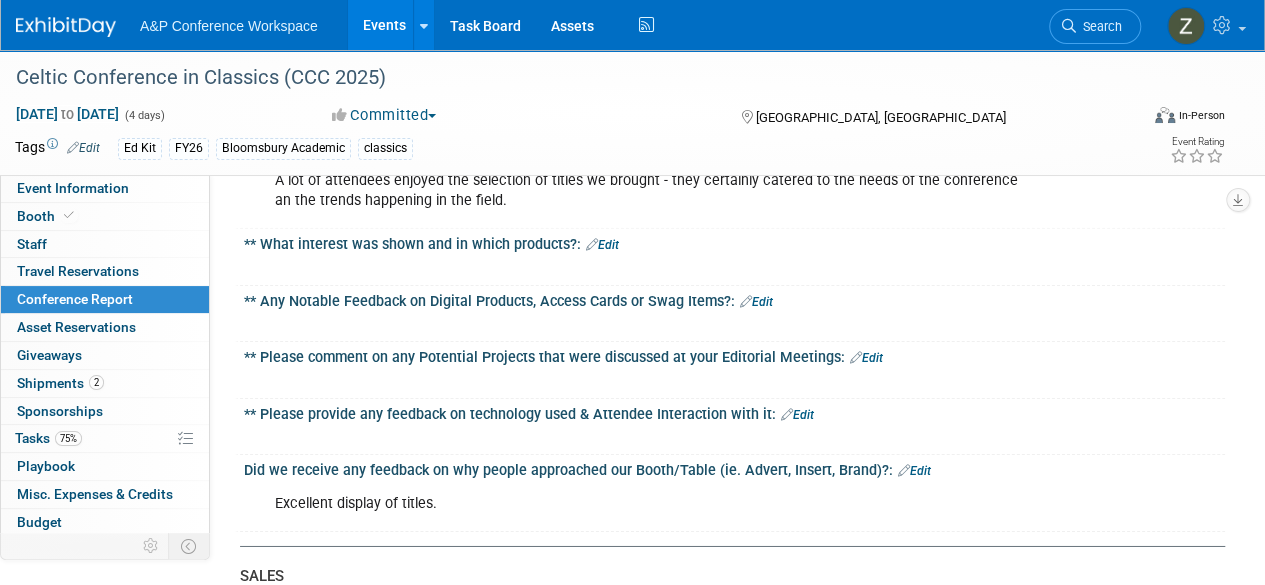 click on "Edit" at bounding box center [756, 302] 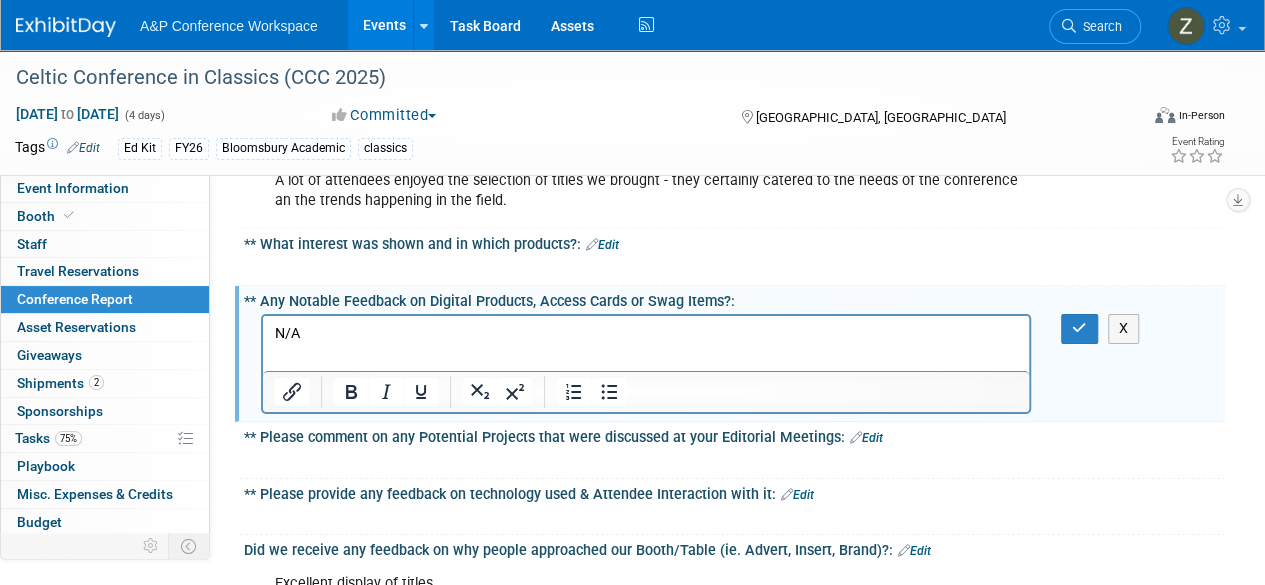 scroll, scrollTop: 0, scrollLeft: 0, axis: both 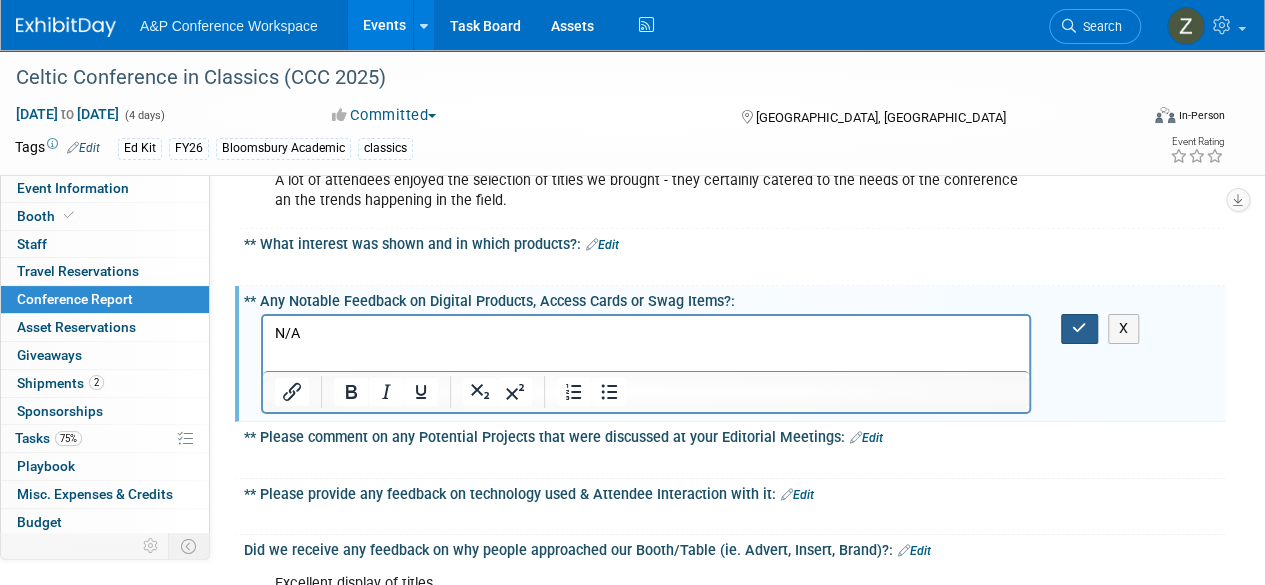 click at bounding box center [1079, 328] 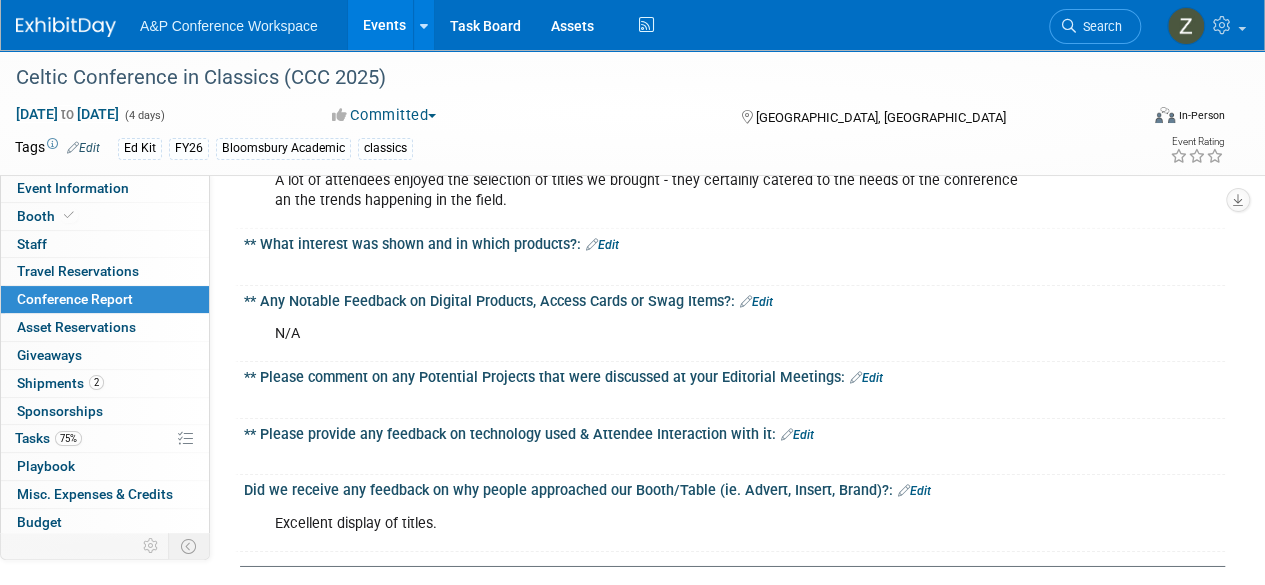 click on "Edit" at bounding box center (797, 435) 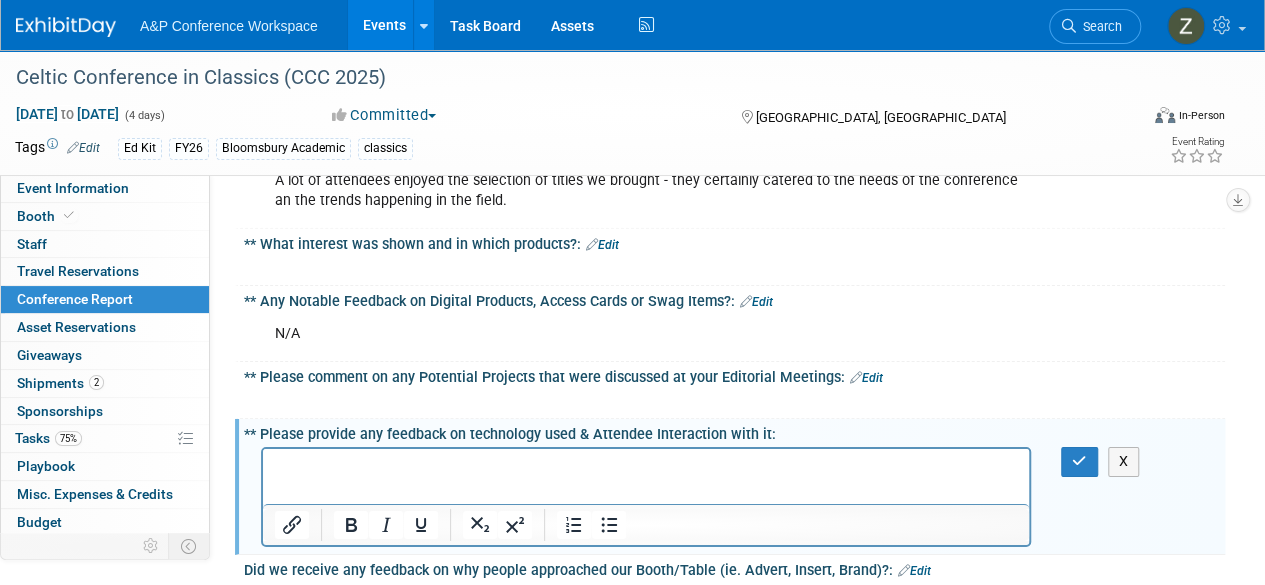 scroll, scrollTop: 0, scrollLeft: 0, axis: both 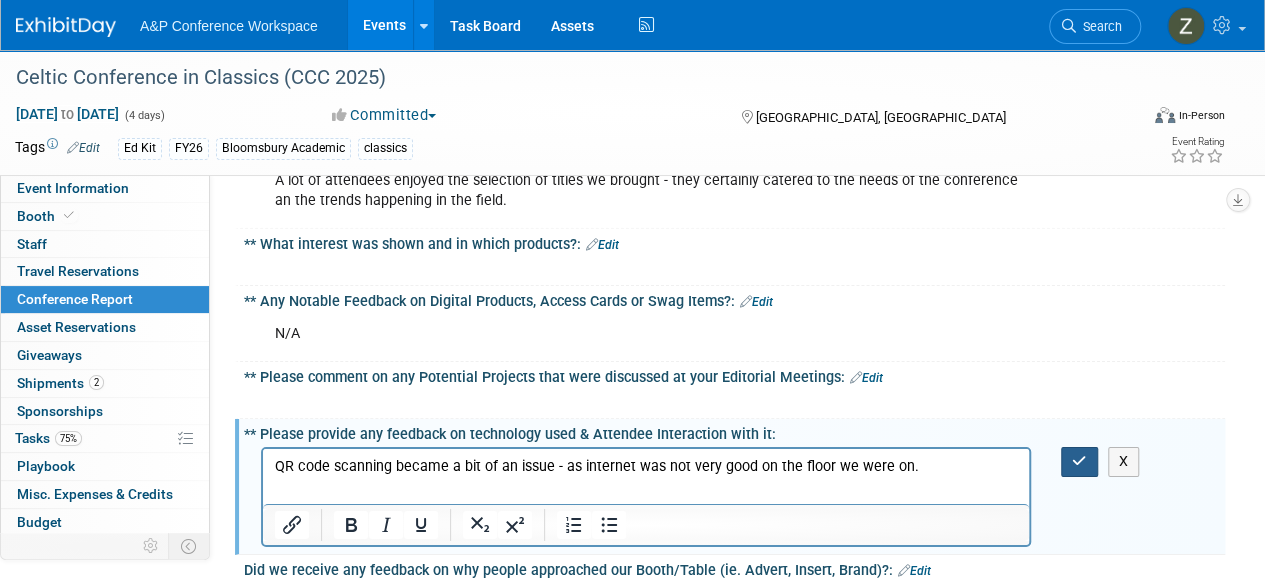 click at bounding box center (1079, 461) 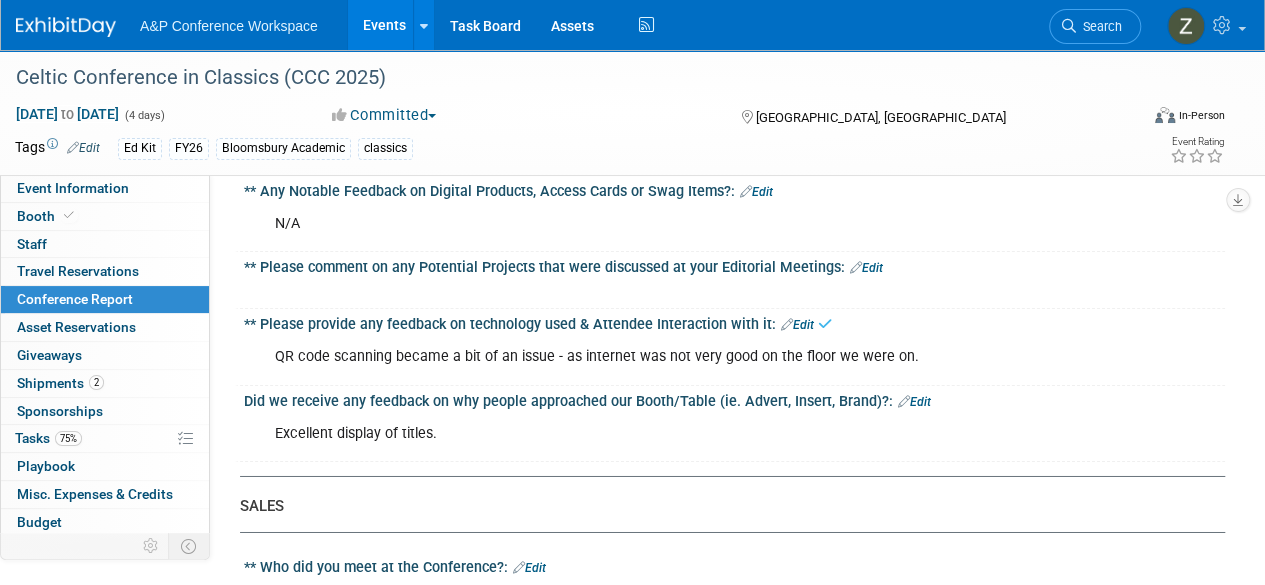 scroll, scrollTop: 3264, scrollLeft: 0, axis: vertical 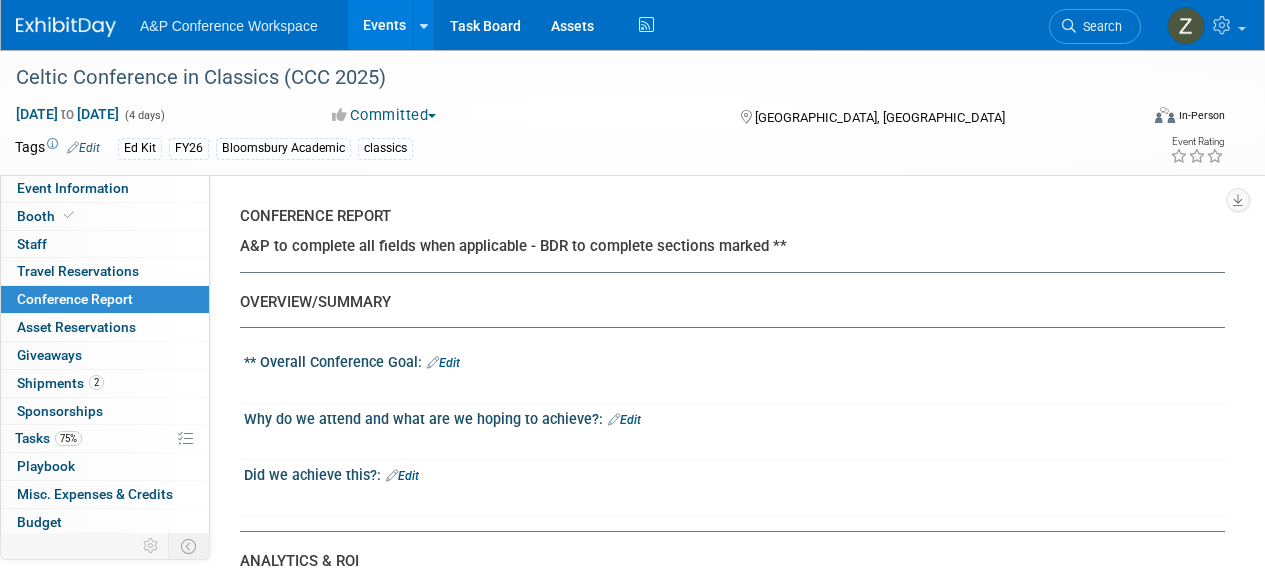 select on "NO" 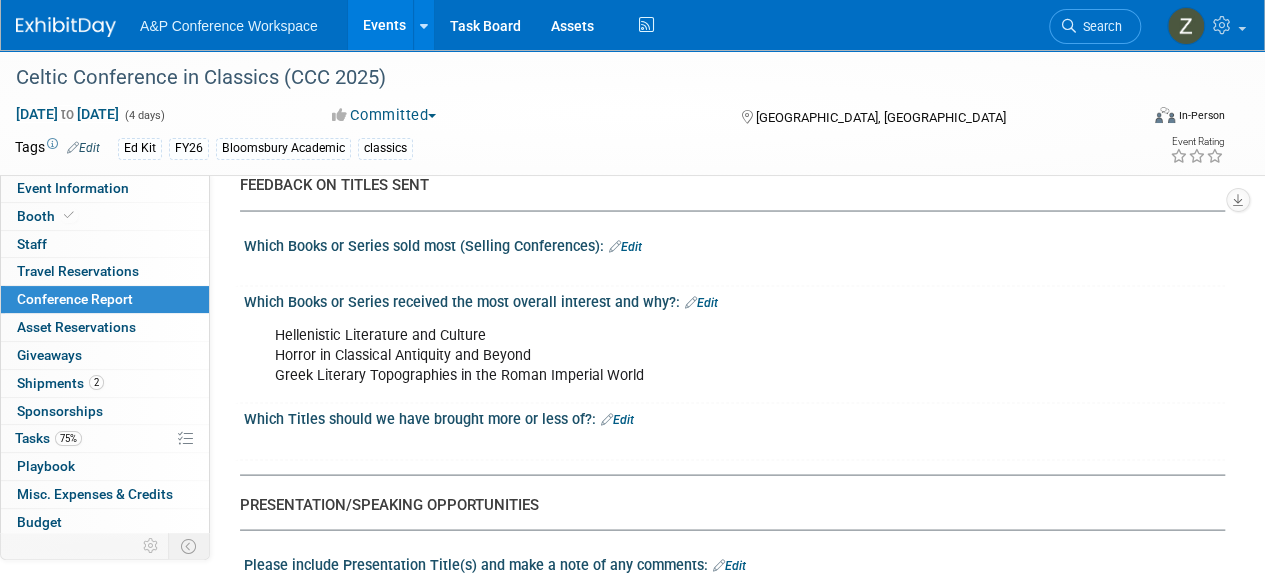 scroll, scrollTop: 1925, scrollLeft: 0, axis: vertical 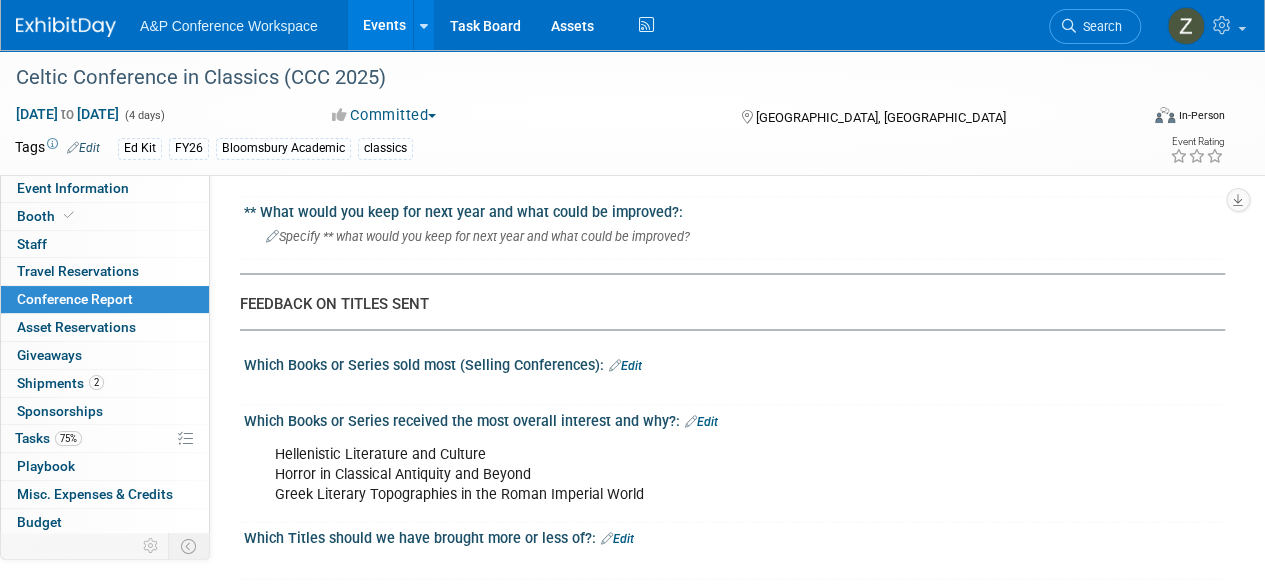 click on "Which Books or Series received the most overall interest and why?:
Edit" at bounding box center [734, 418] 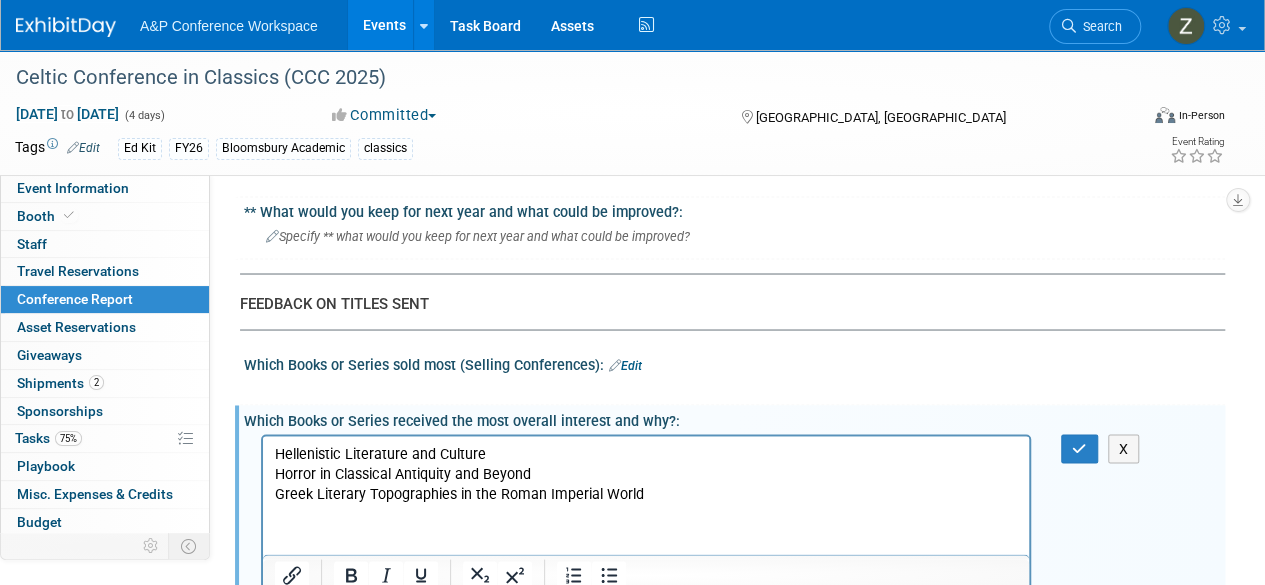 scroll, scrollTop: 0, scrollLeft: 0, axis: both 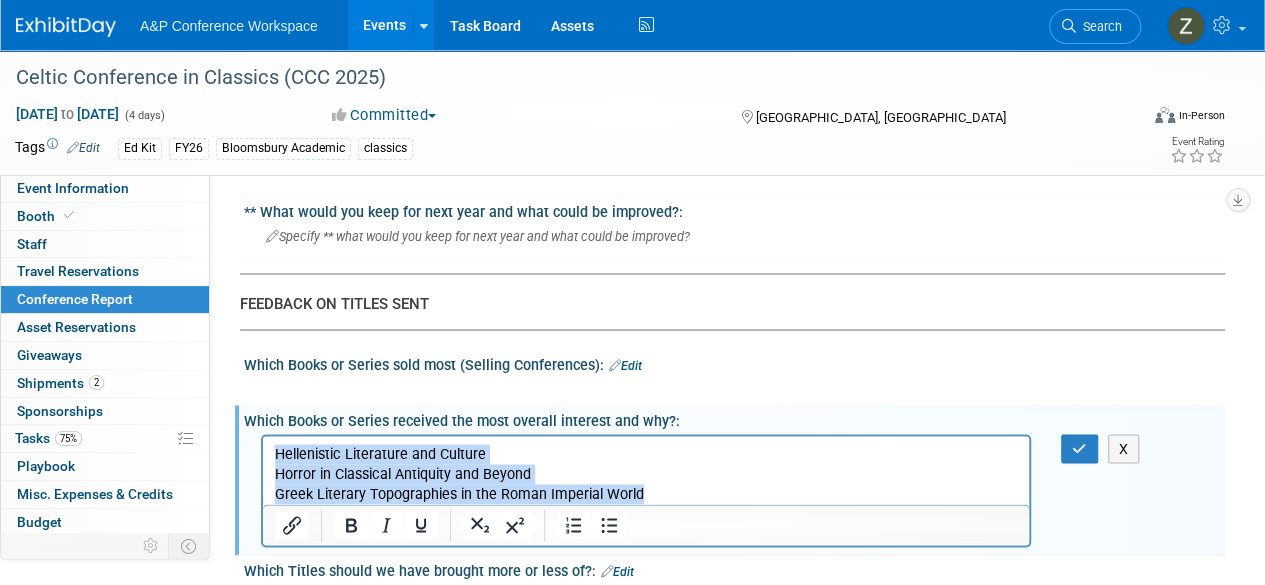 drag, startPoint x: 678, startPoint y: 491, endPoint x: 165, endPoint y: 357, distance: 530.2122 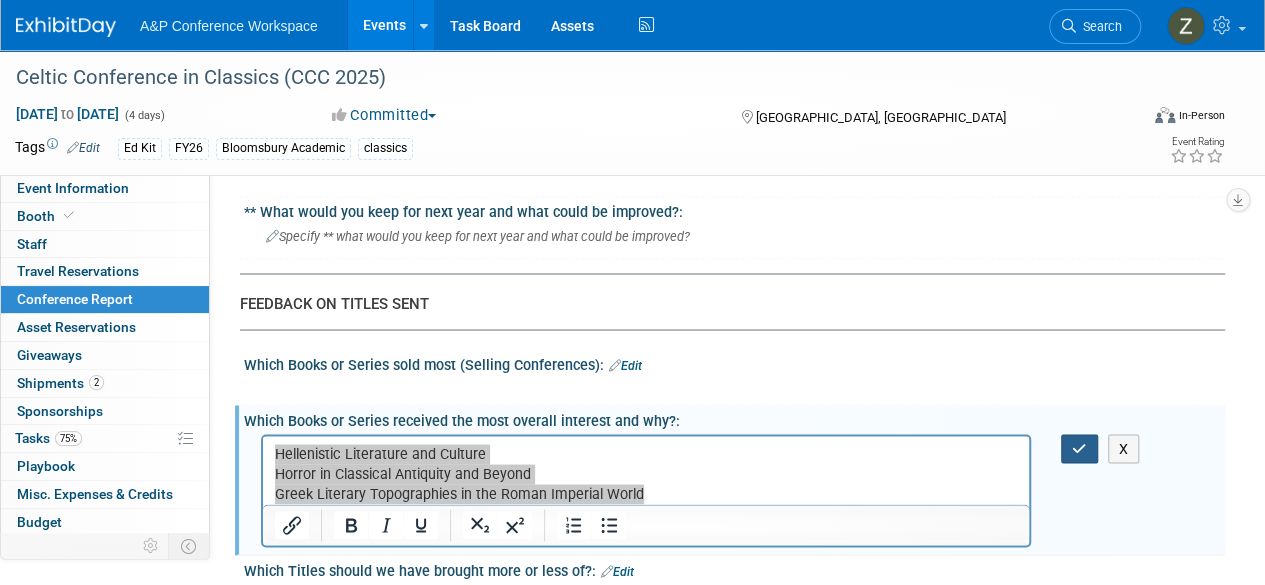 click at bounding box center (1079, 448) 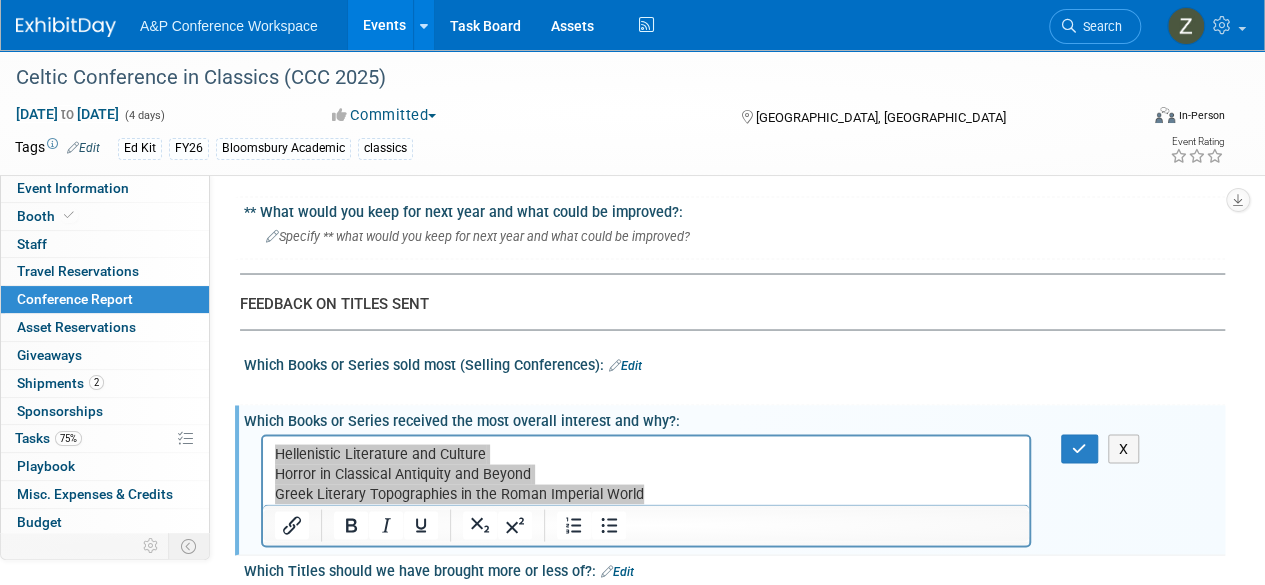 click on "CONFERENCE REPORT
A&P to complete all fields when applicable - BDR to complete sections marked **
OVERVIEW/SUMMARY
** Overall Conference Goal:
Edit
X  Edit   X  Edit   X  Edit" at bounding box center [725, 936] 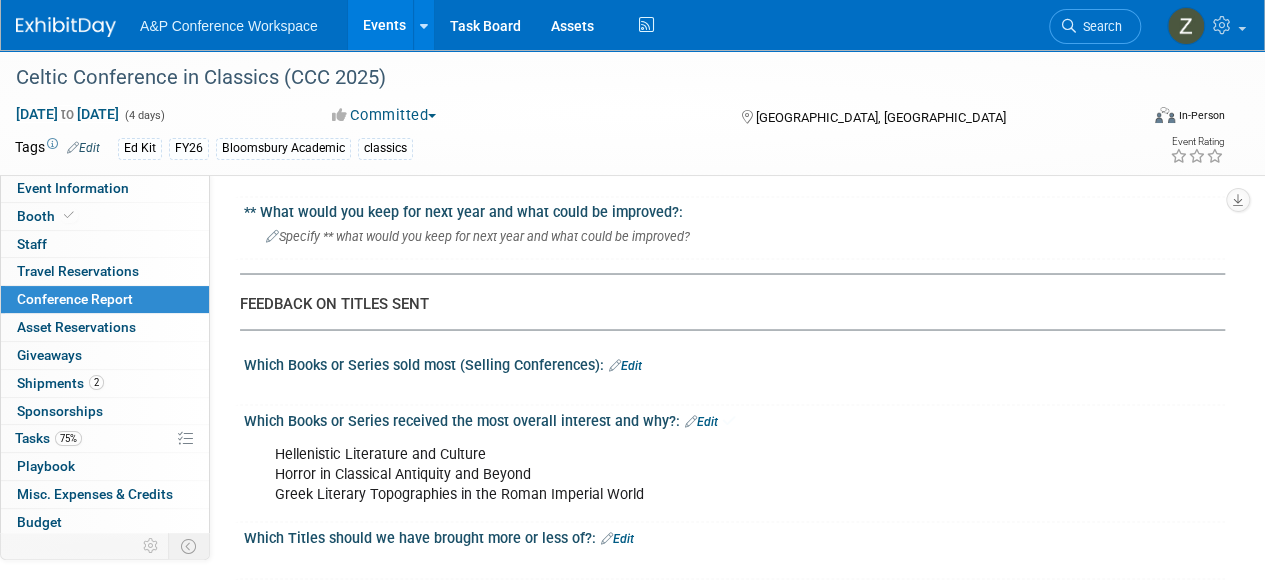 click on "Hellenistic Literature and Culture Horror in Classical Antiquity and Beyond Greek Literary Topographies in the Roman Imperial World
X" at bounding box center (732, 434) 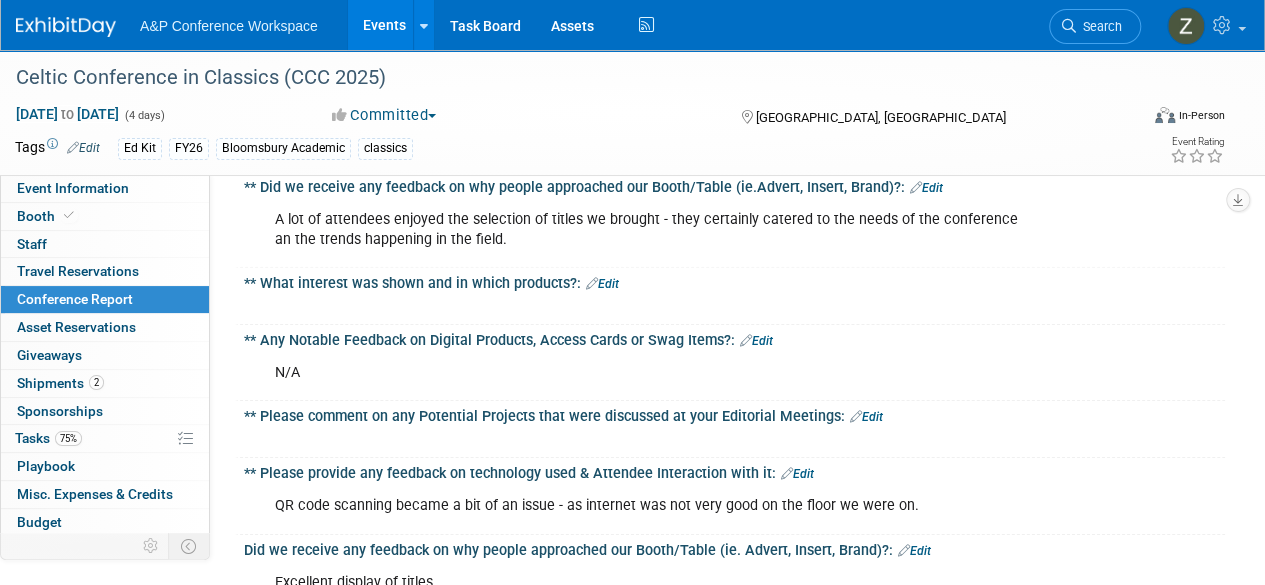 scroll, scrollTop: 3052, scrollLeft: 0, axis: vertical 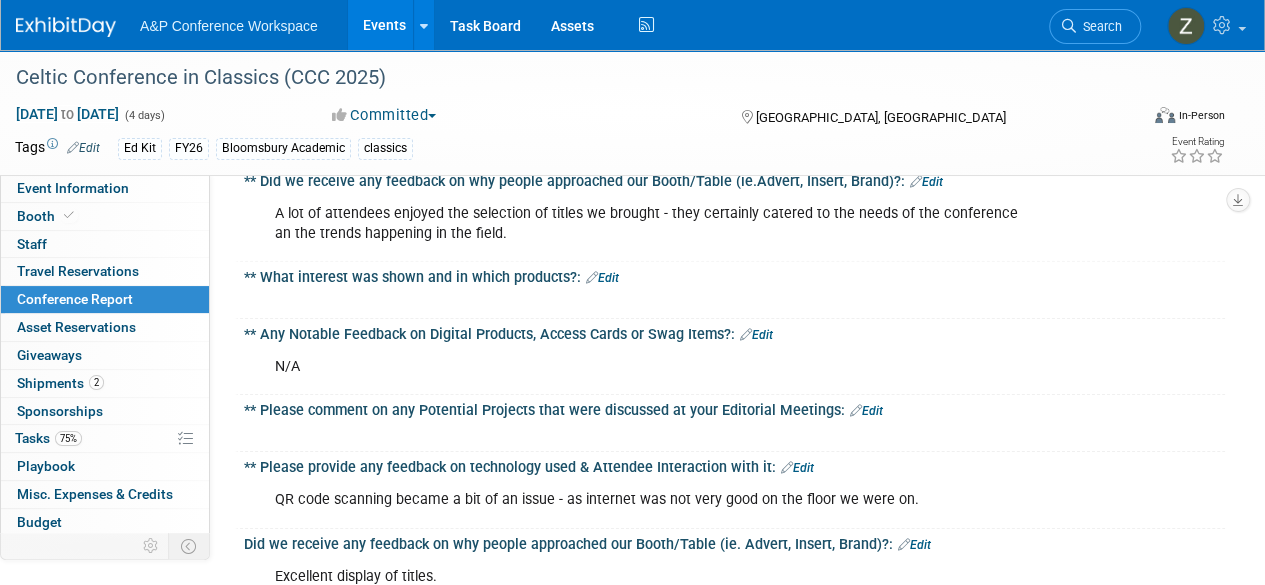 click on "** What interest was shown and in which products?:
Edit" at bounding box center [734, 275] 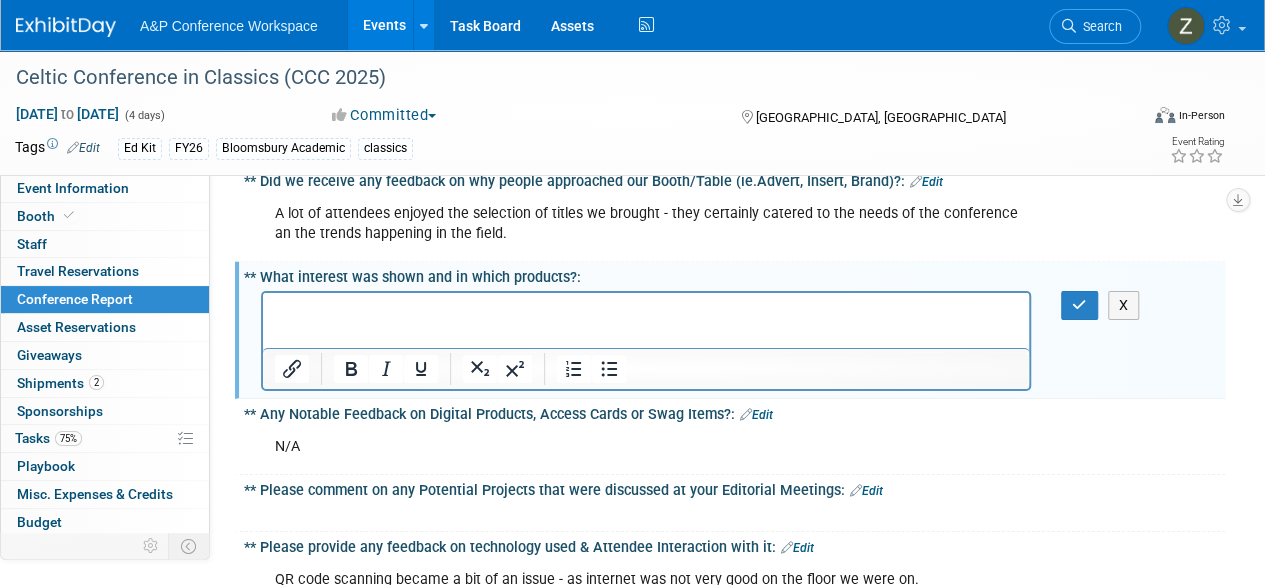 scroll, scrollTop: 0, scrollLeft: 0, axis: both 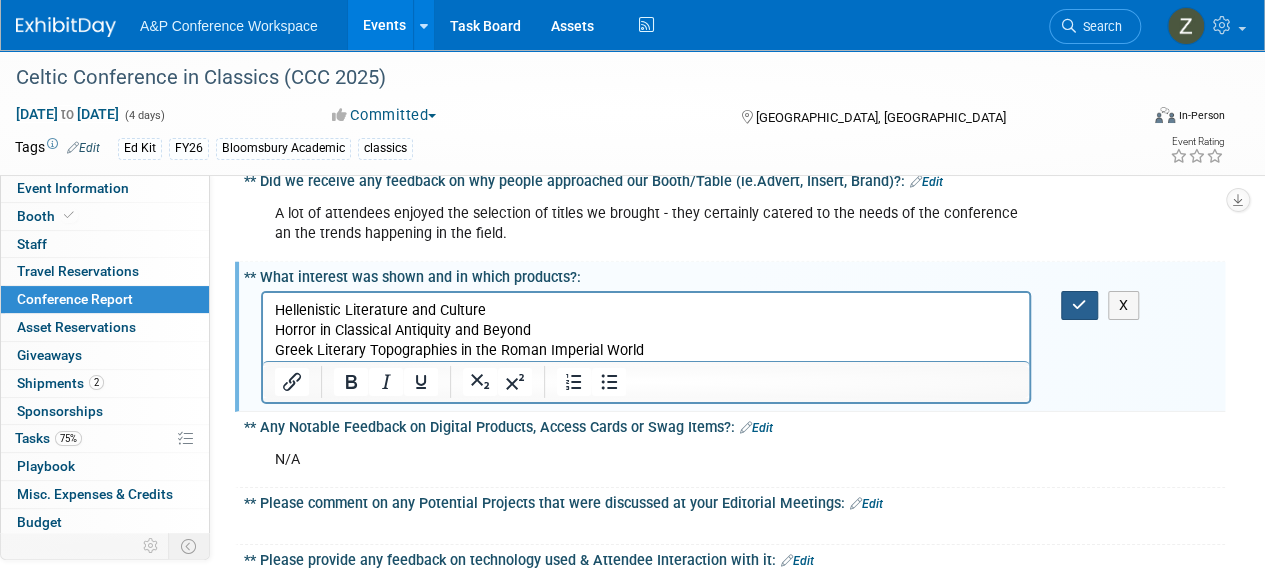 click at bounding box center (1079, 305) 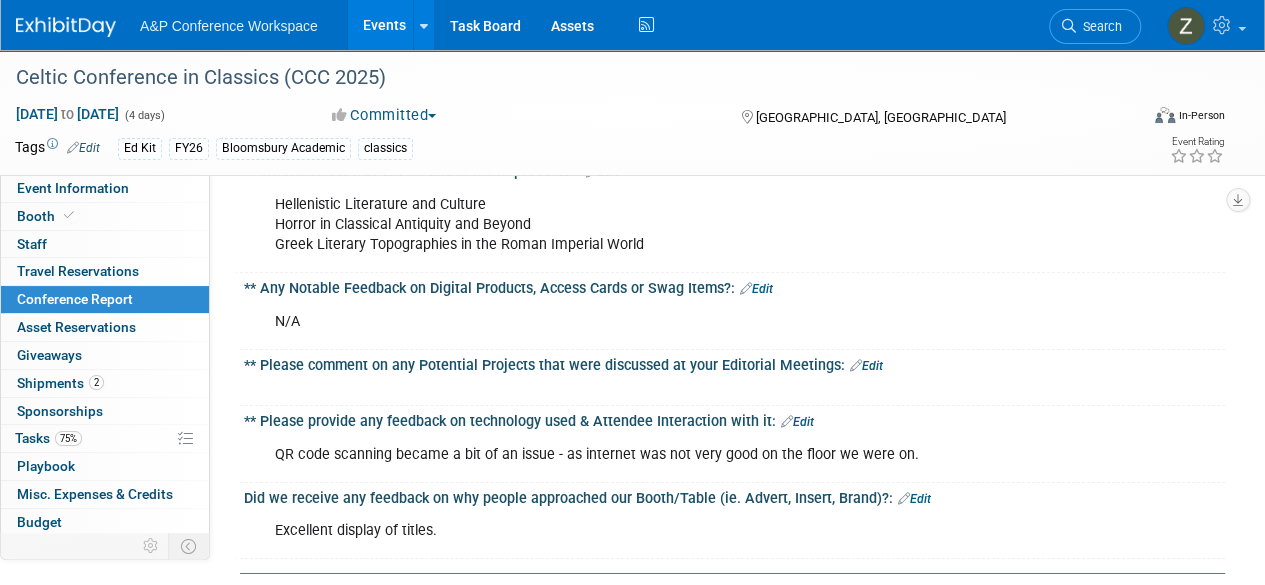 scroll, scrollTop: 3183, scrollLeft: 0, axis: vertical 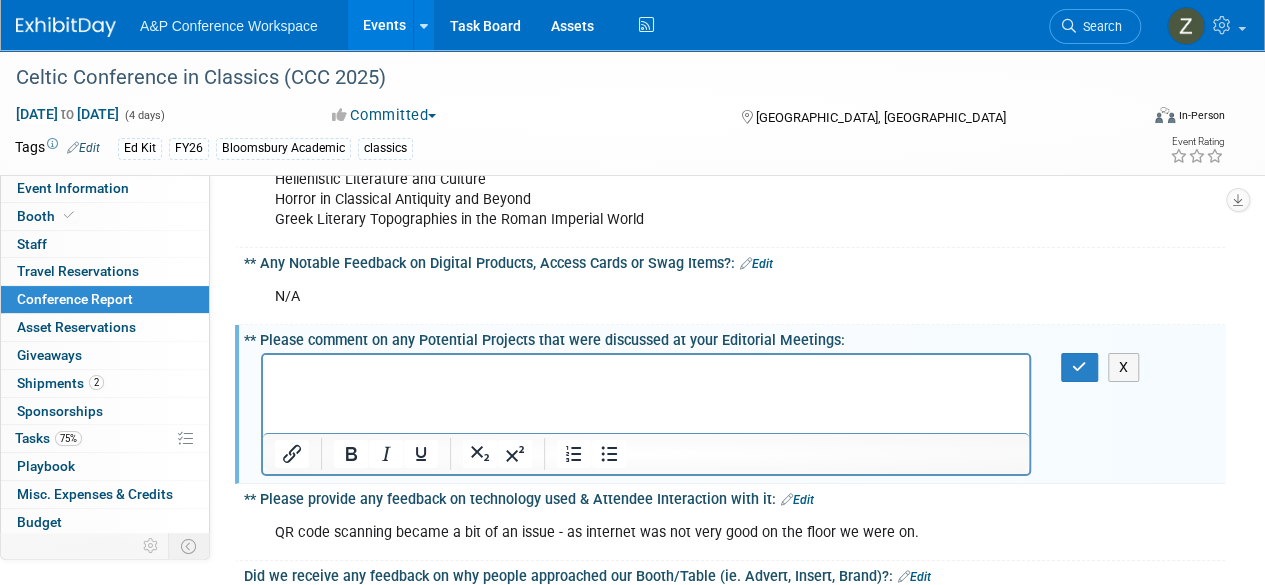click on "** Please comment on any Potential Projects that were discussed at your Editorial Meetings:
Edit" at bounding box center [734, 337] 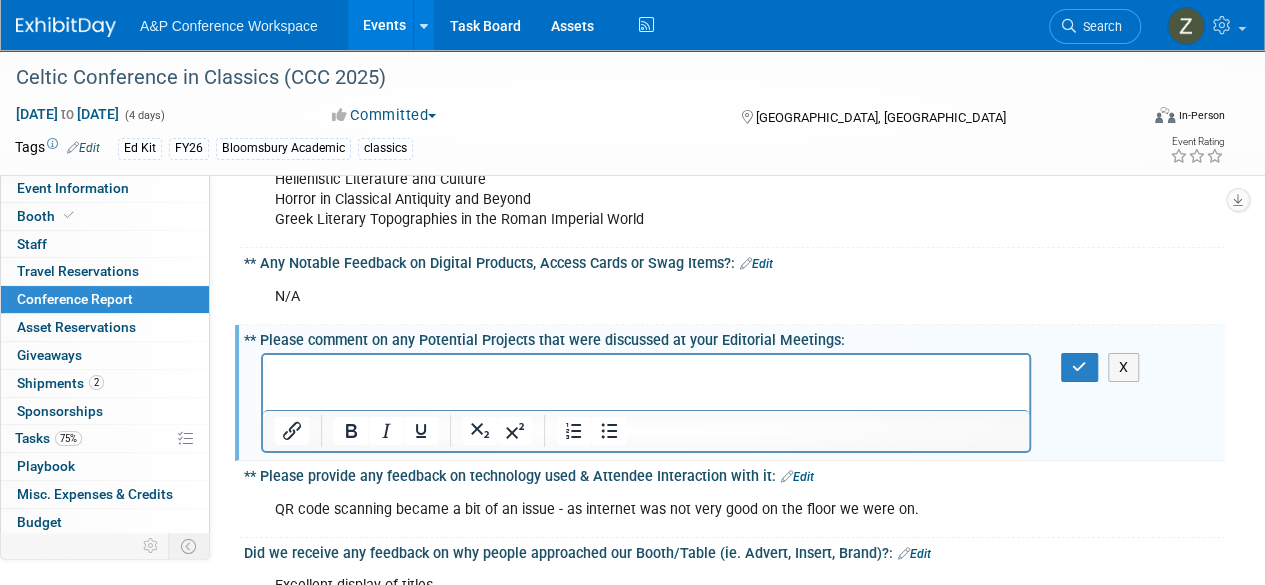 click at bounding box center (646, 373) 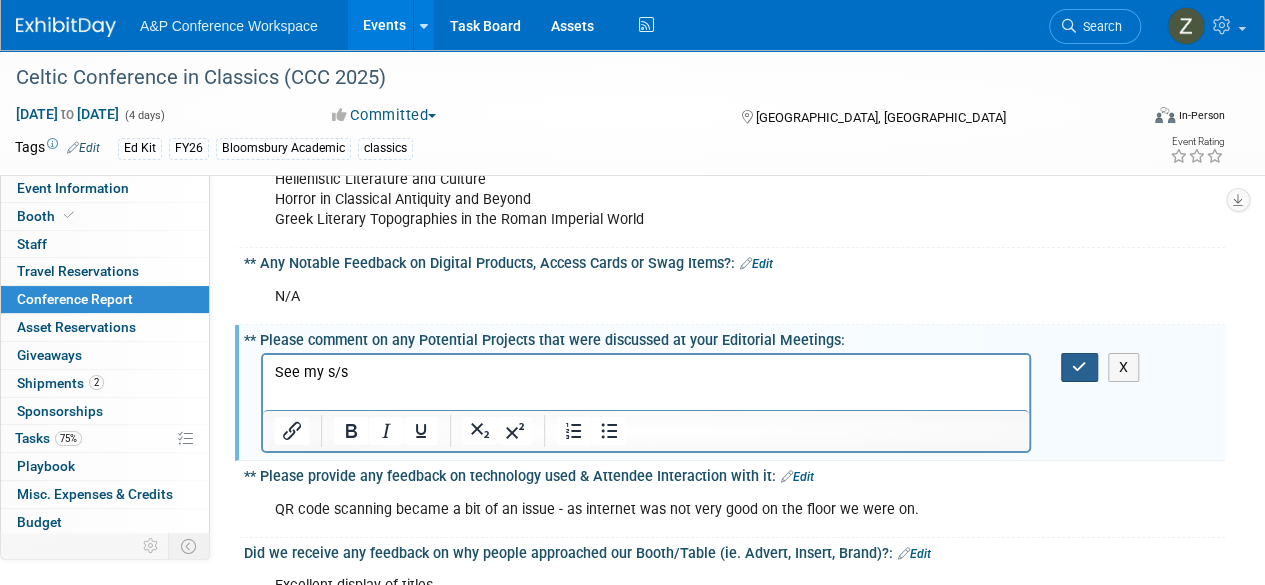 click at bounding box center (1079, 367) 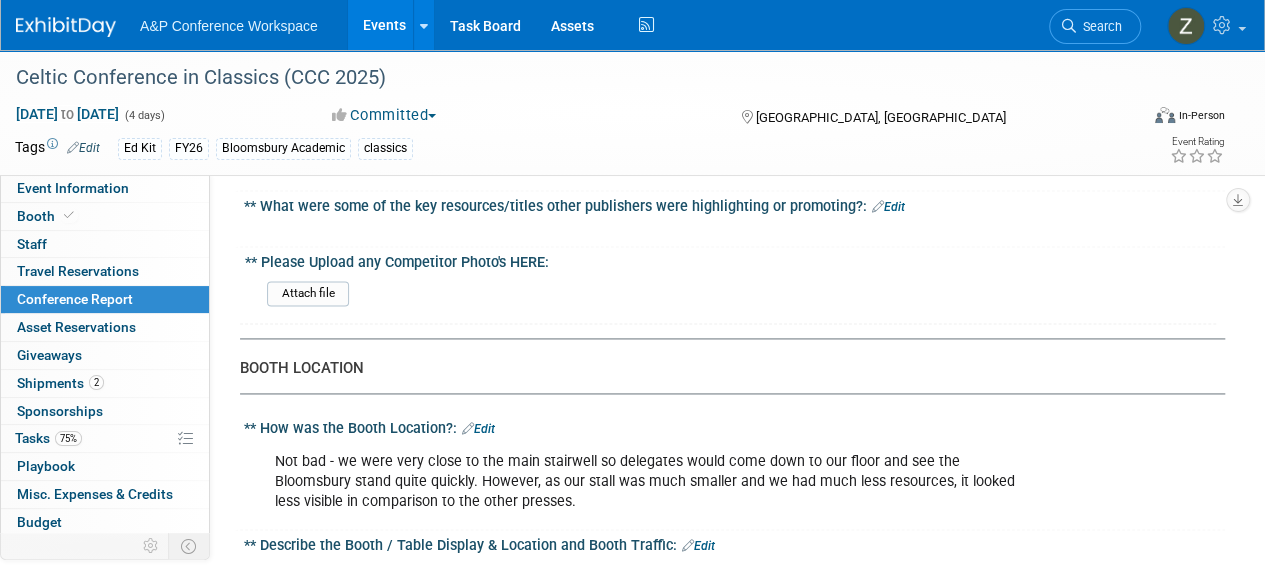 scroll, scrollTop: 0, scrollLeft: 0, axis: both 